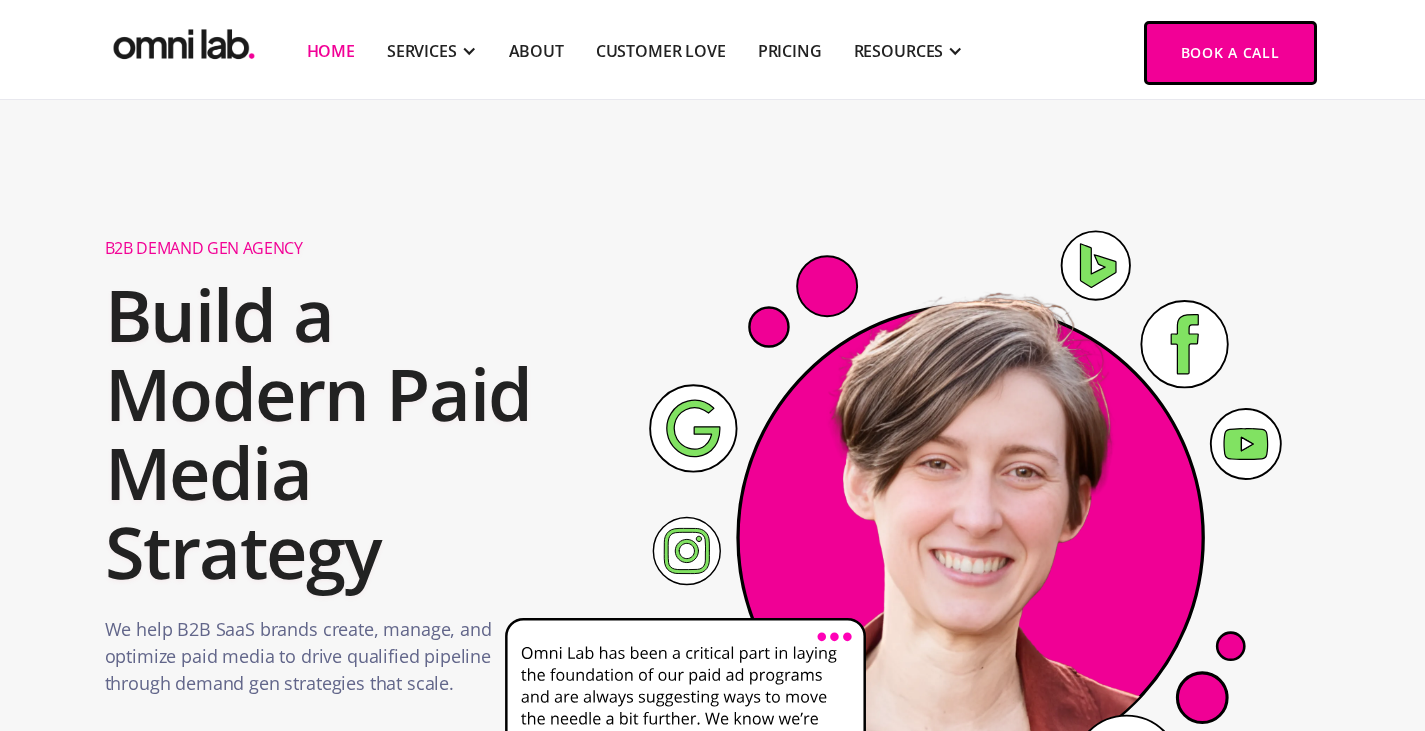 scroll, scrollTop: 647, scrollLeft: 0, axis: vertical 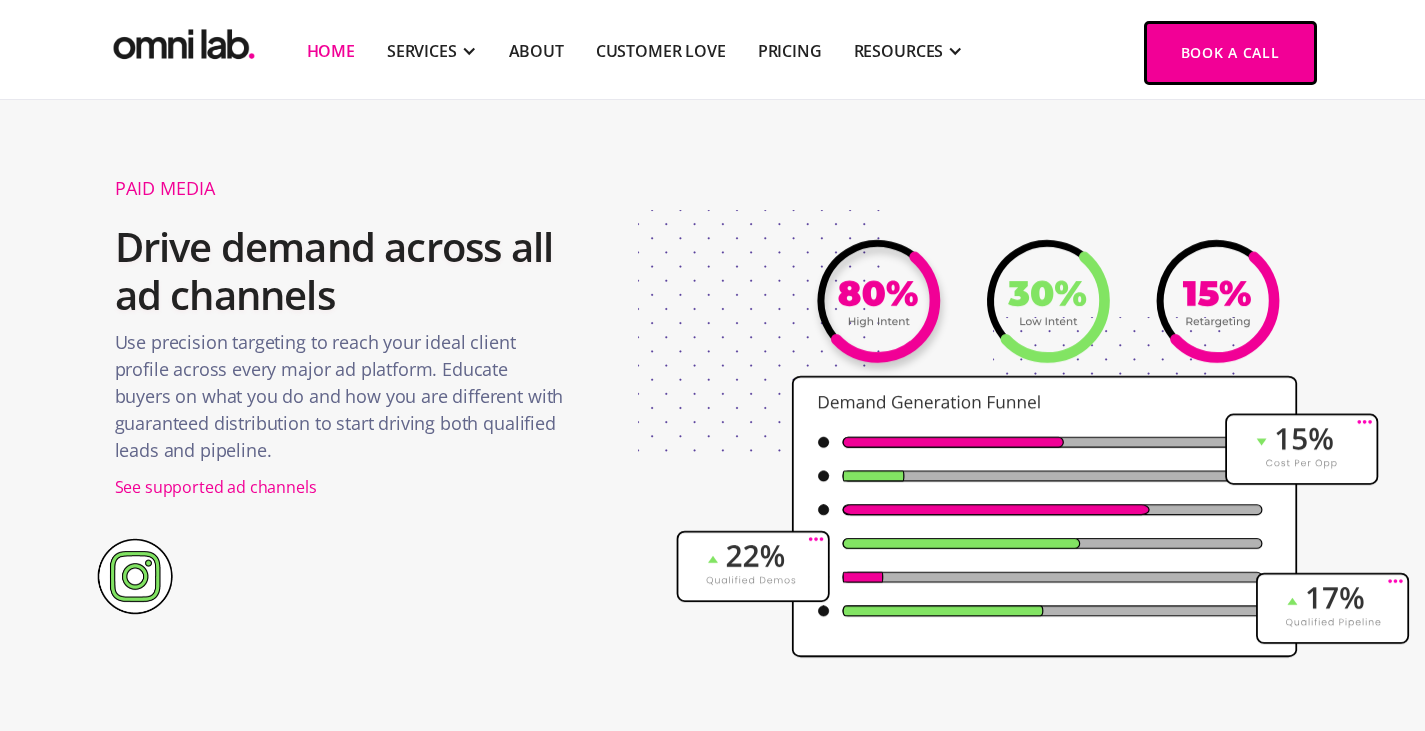 click on "Drive demand across all ad channels" at bounding box center (341, 271) 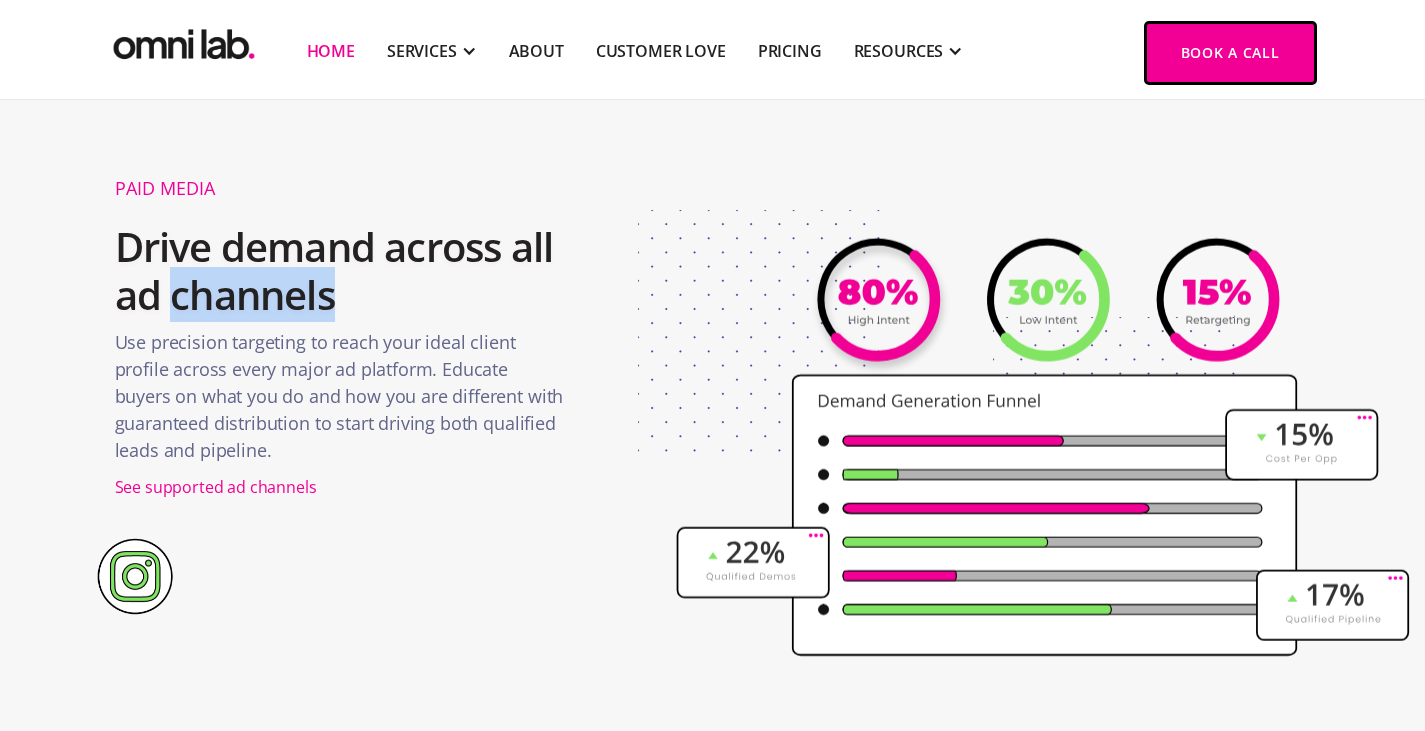 click on "Drive demand across all ad channels" at bounding box center [341, 271] 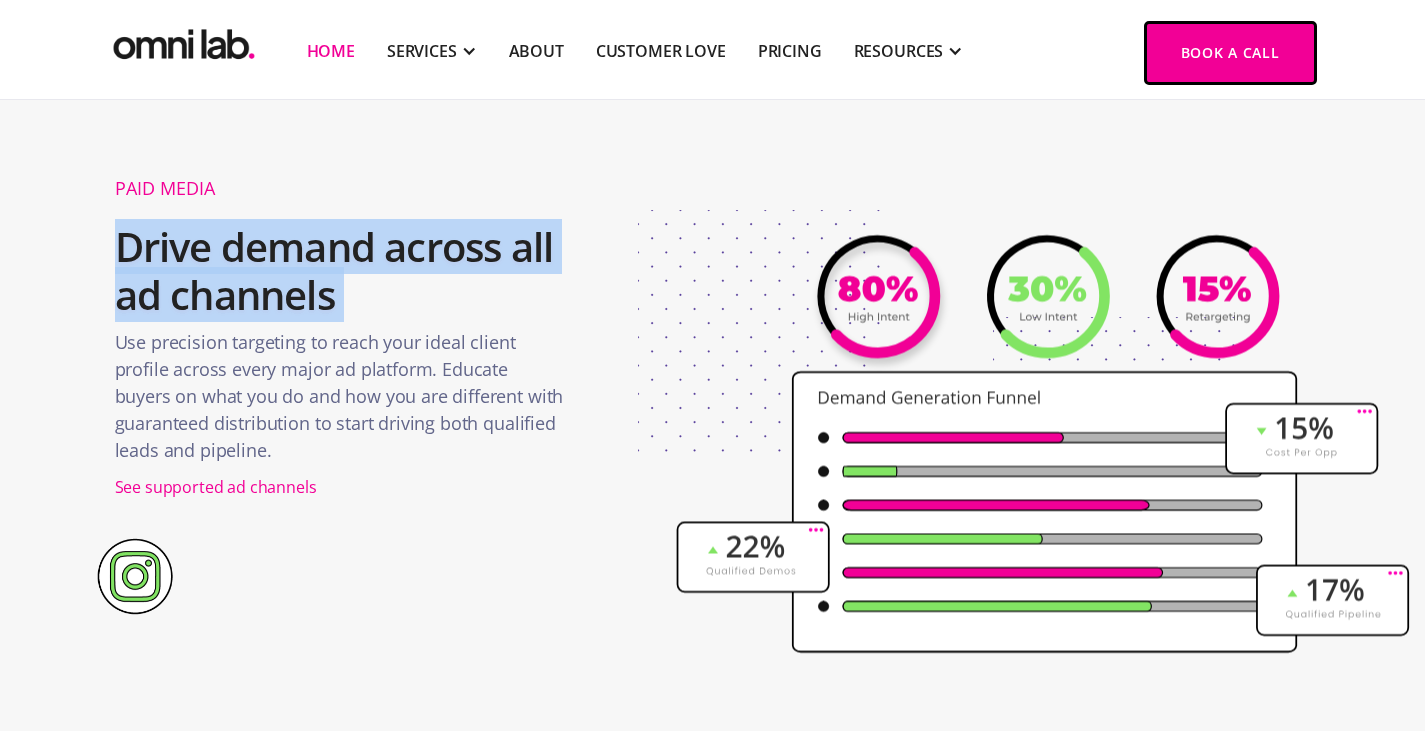 click on "Drive demand across all ad channels" at bounding box center [341, 271] 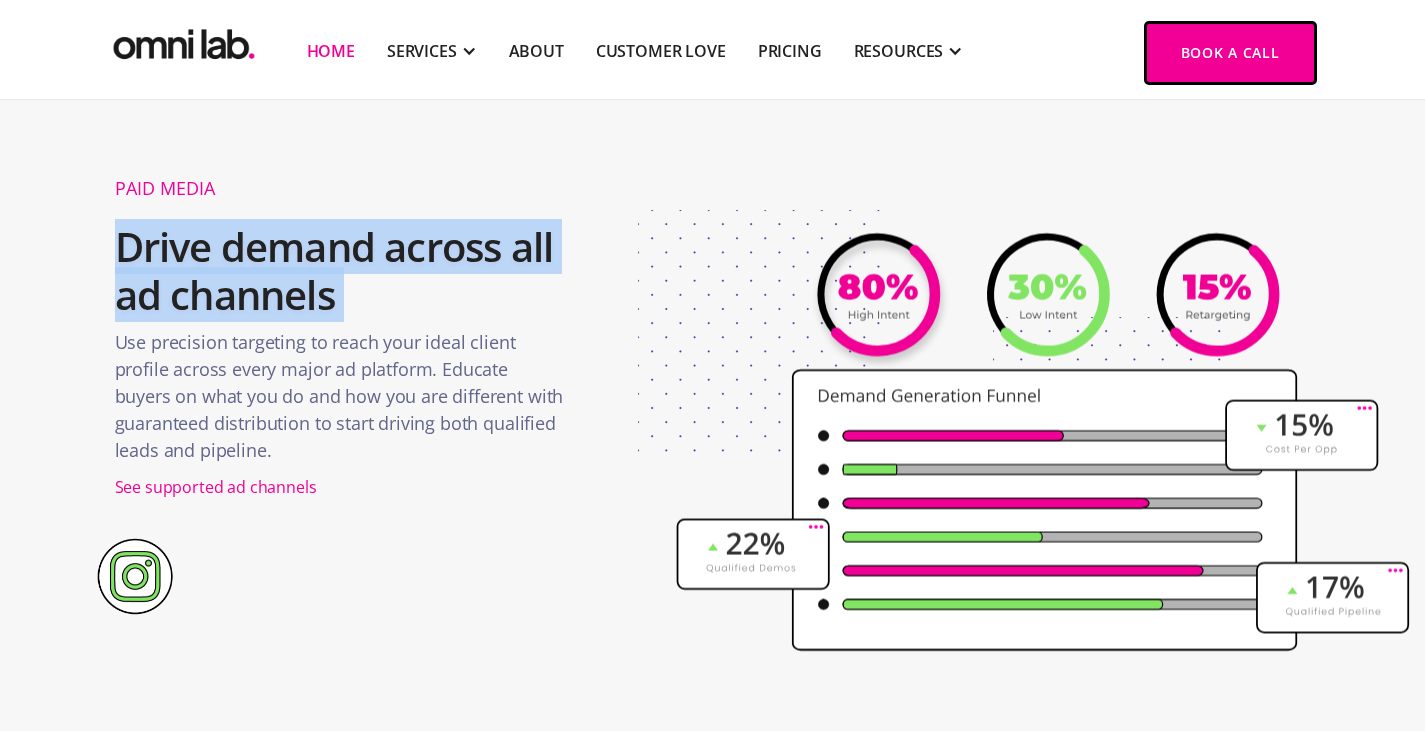 click on "Drive demand across all ad channels" at bounding box center [341, 271] 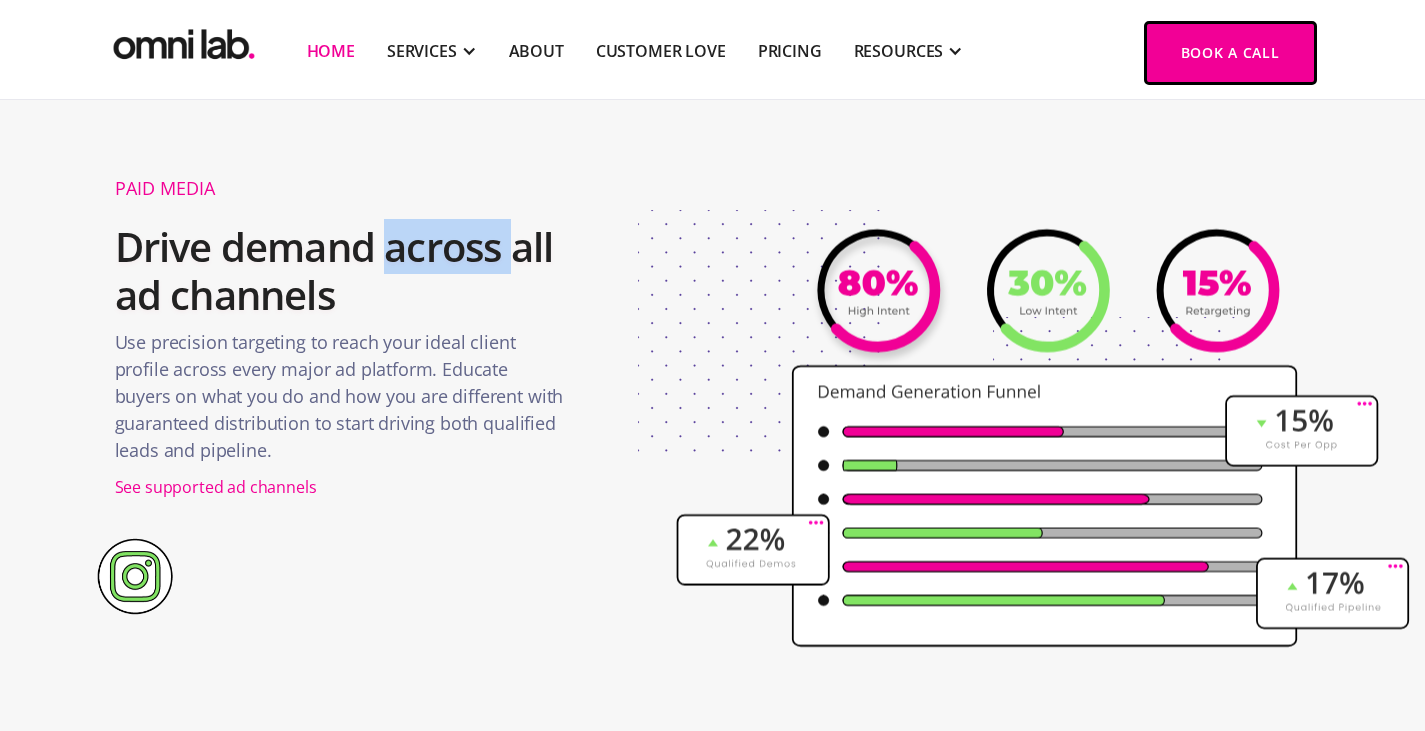 click on "Drive demand across all ad channels" at bounding box center [341, 271] 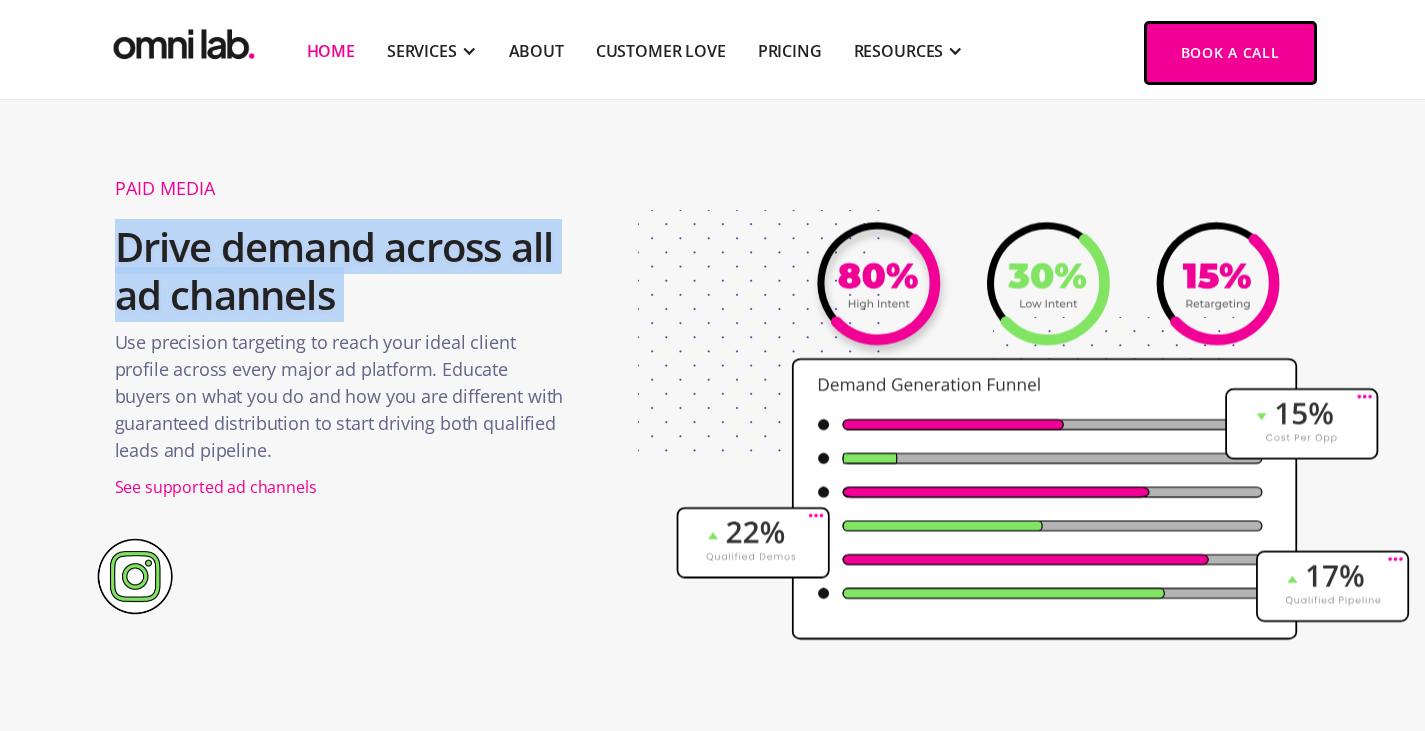 drag, startPoint x: 316, startPoint y: 232, endPoint x: 333, endPoint y: 279, distance: 49.979996 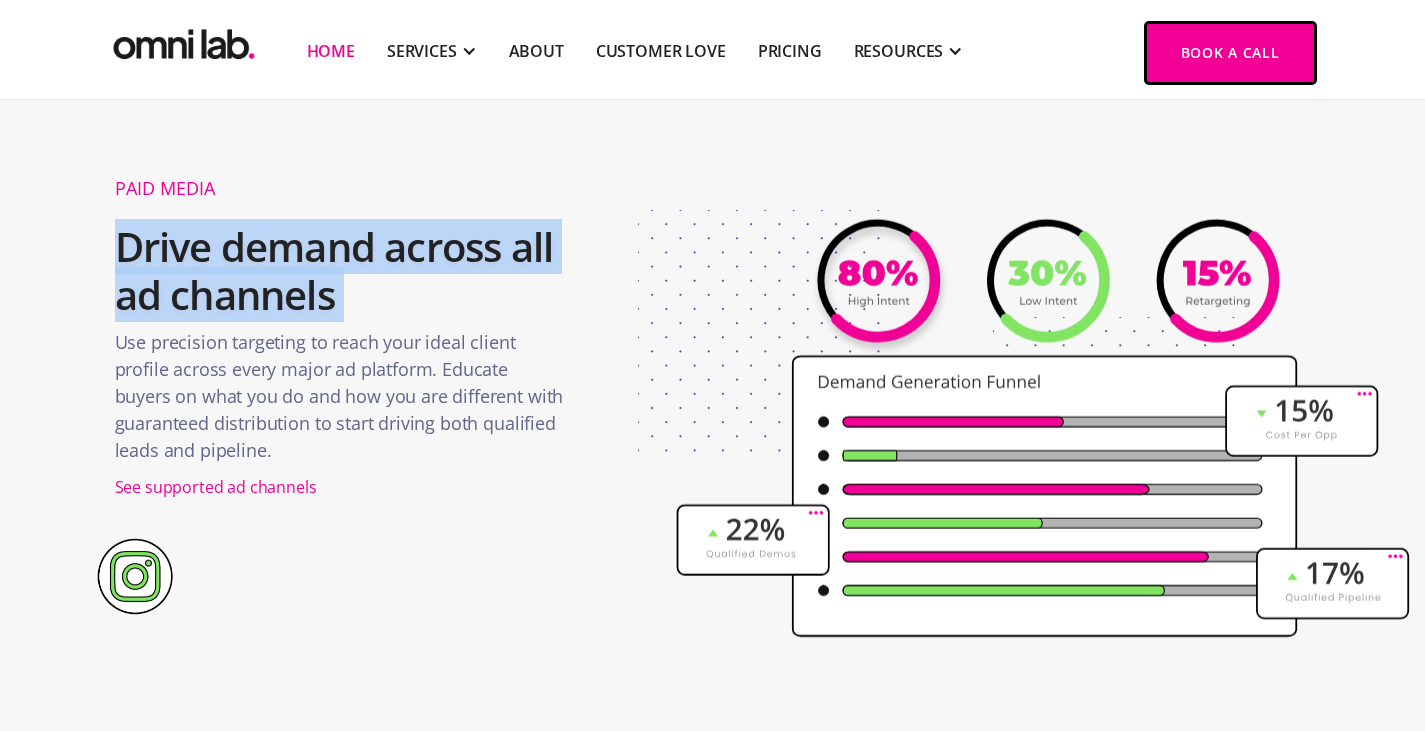 click on "Drive demand across all ad channels" at bounding box center [341, 271] 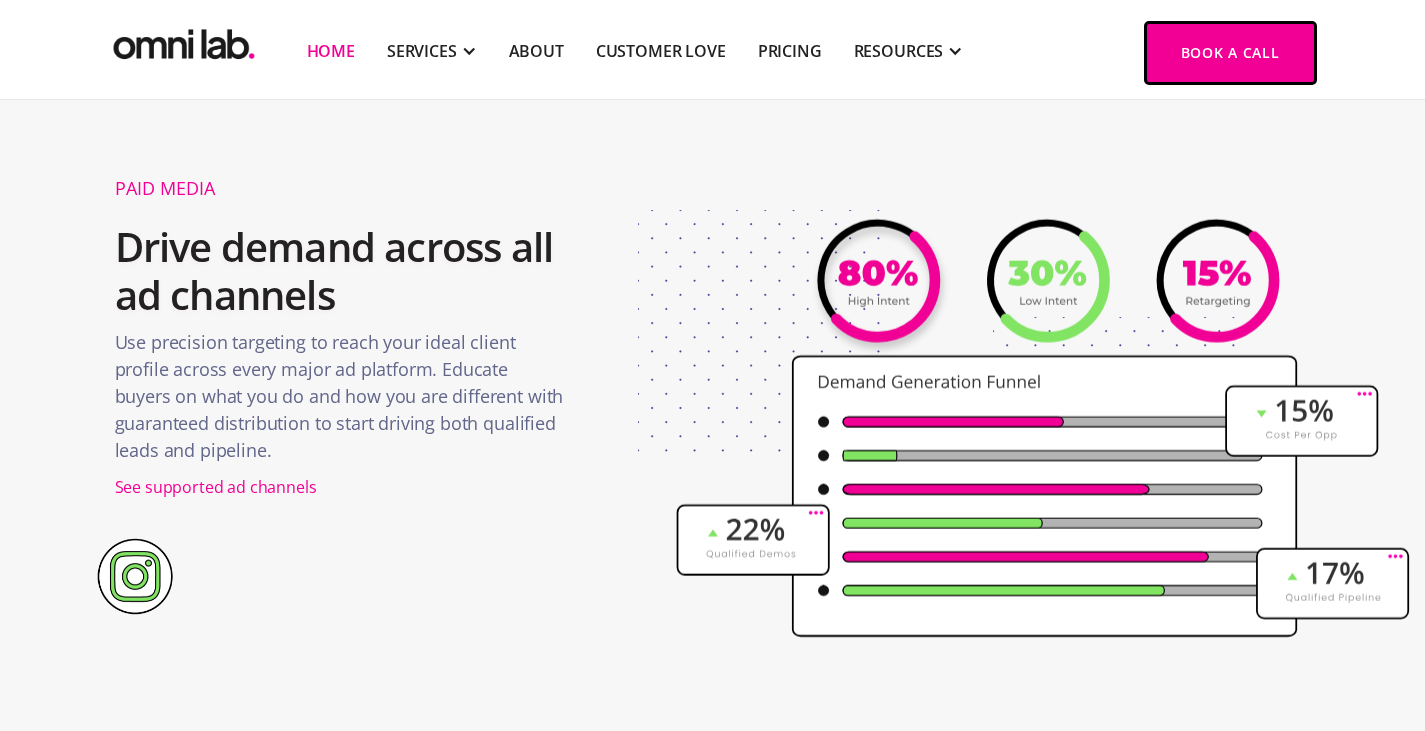 click on "Drive demand across all ad channels" at bounding box center (341, 271) 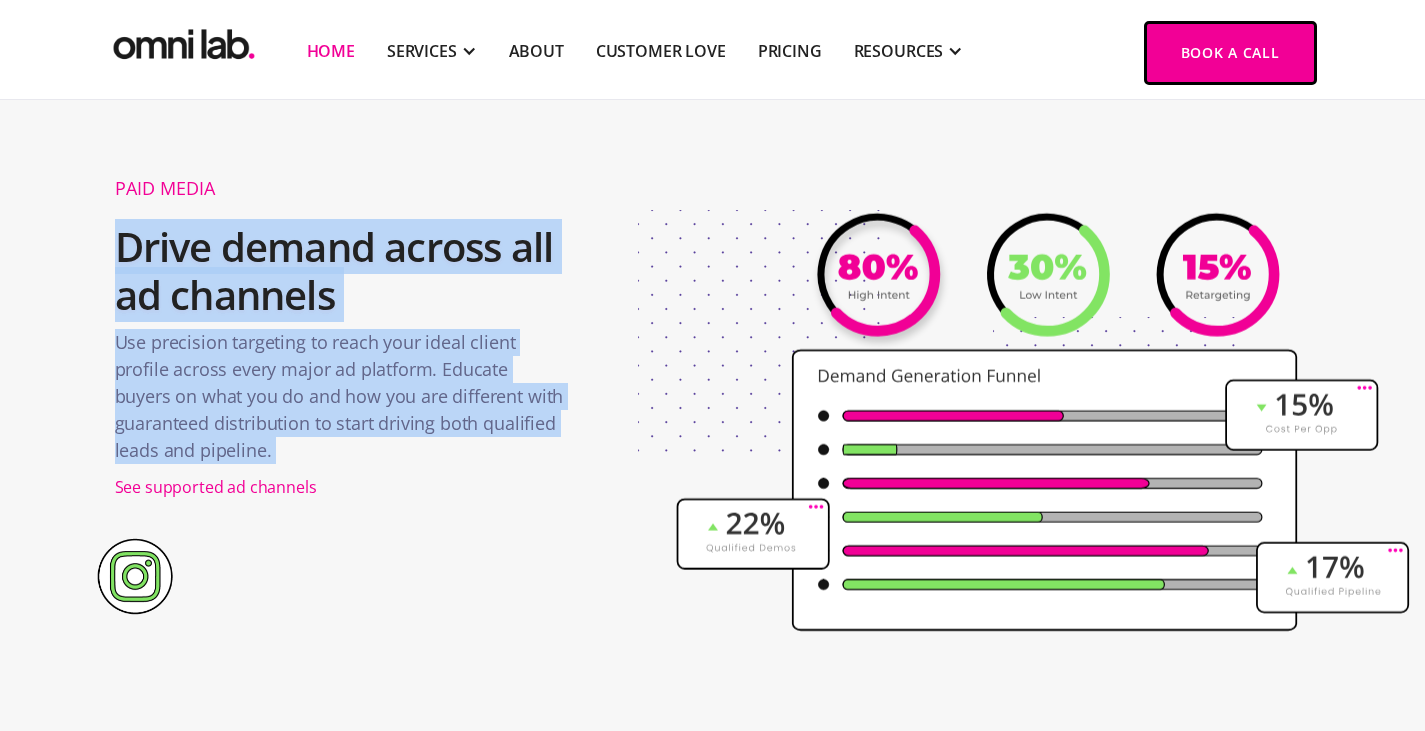 drag, startPoint x: 333, startPoint y: 279, endPoint x: 373, endPoint y: 361, distance: 91.235954 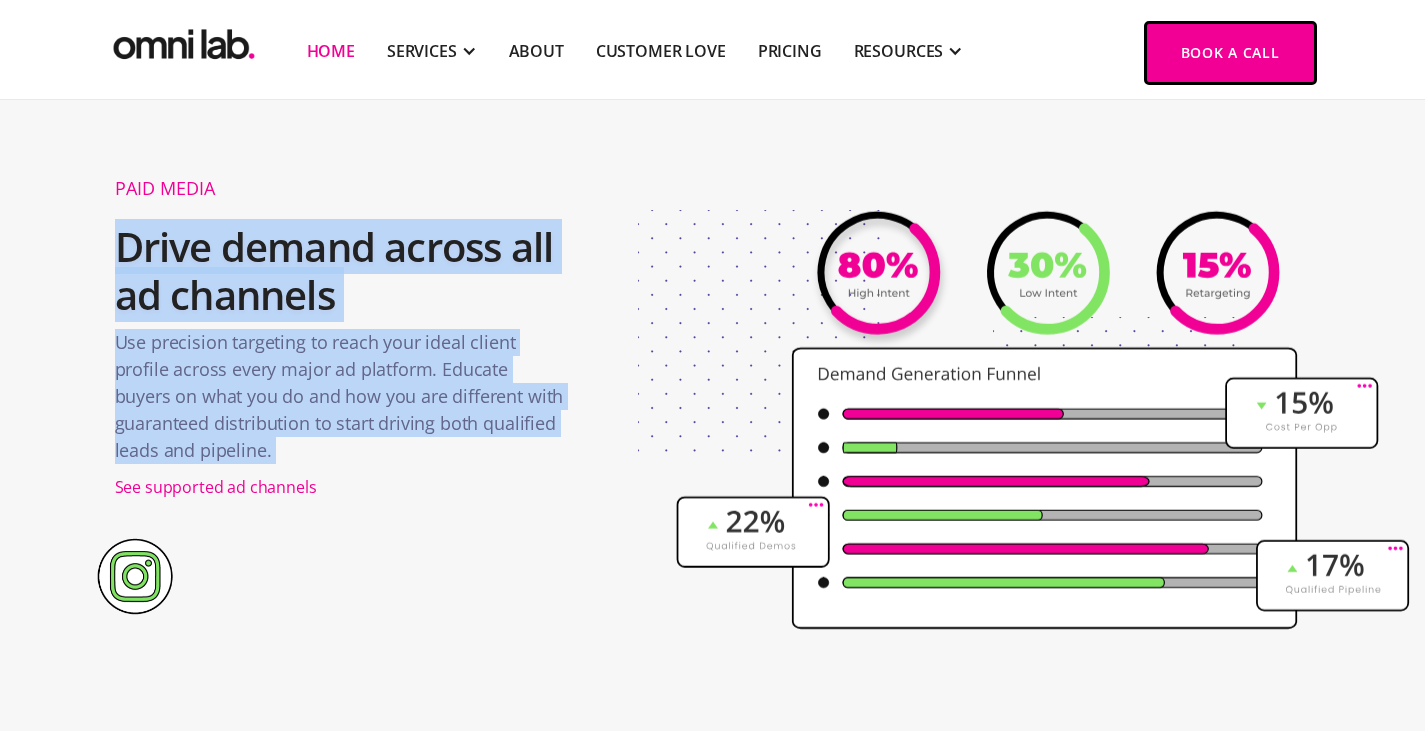 click on "Use precision targeting to reach your ideal client profile across every major ad platform. Educate buyers on what you do and how you are different with guaranteed distribution to start driving both qualified leads and pipeline." at bounding box center [341, 401] 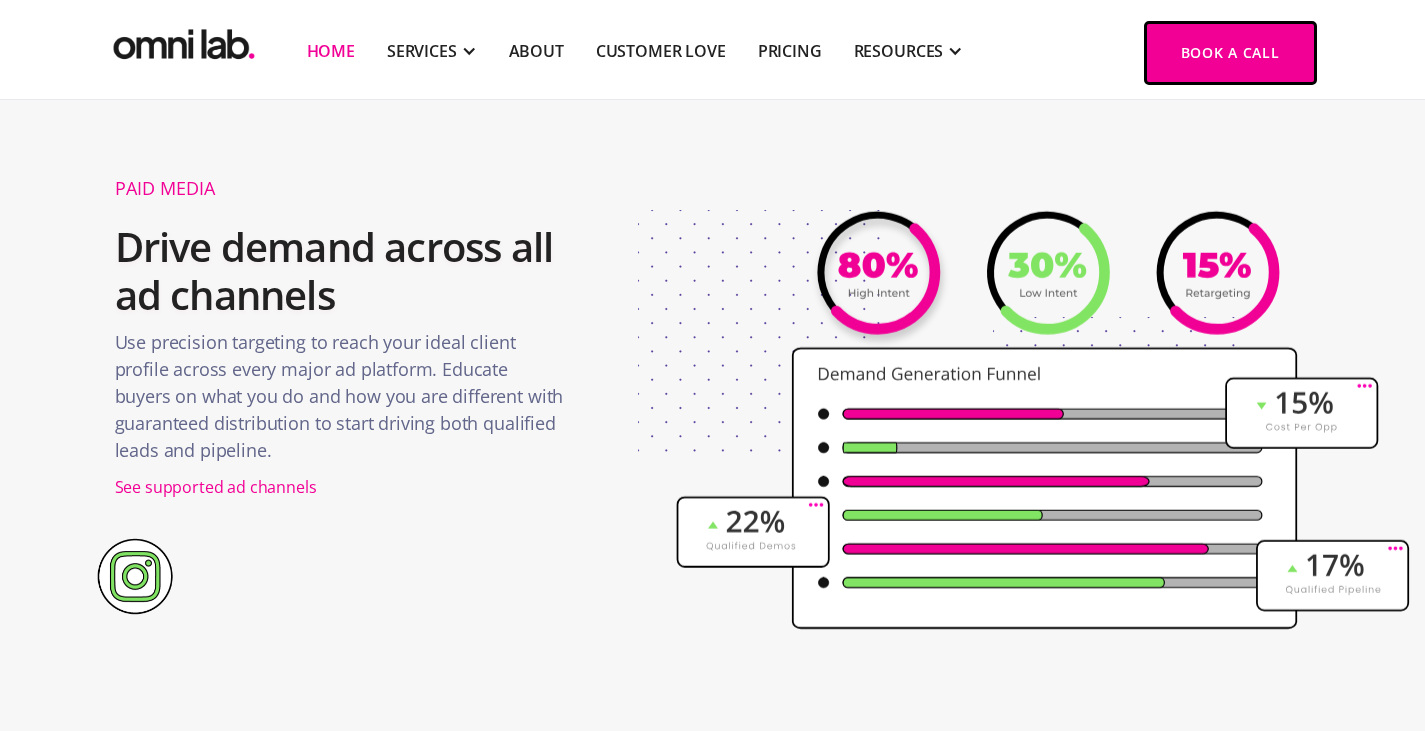 click on "Use precision targeting to reach your ideal client profile across every major ad platform. Educate buyers on what you do and how you are different with guaranteed distribution to start driving both qualified leads and pipeline." at bounding box center (341, 401) 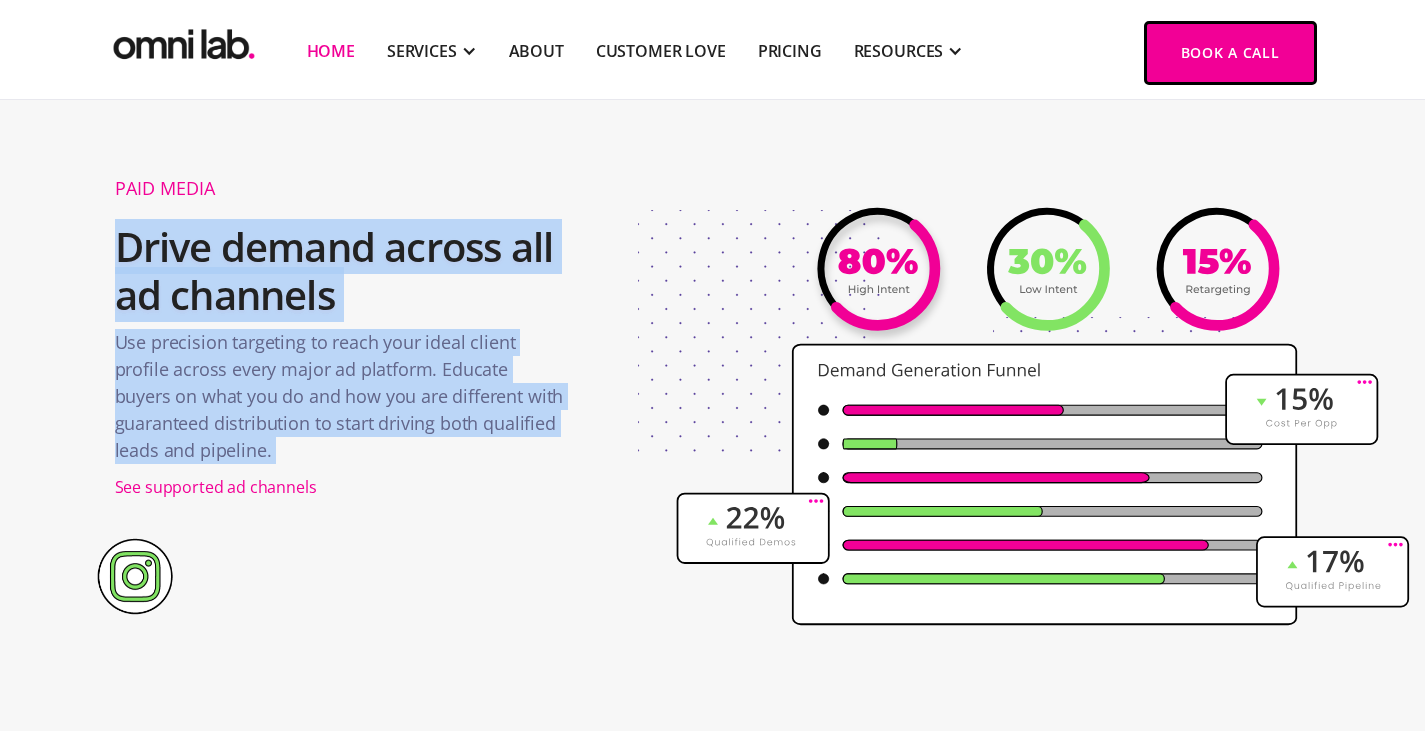 drag, startPoint x: 373, startPoint y: 361, endPoint x: 322, endPoint y: 217, distance: 152.76453 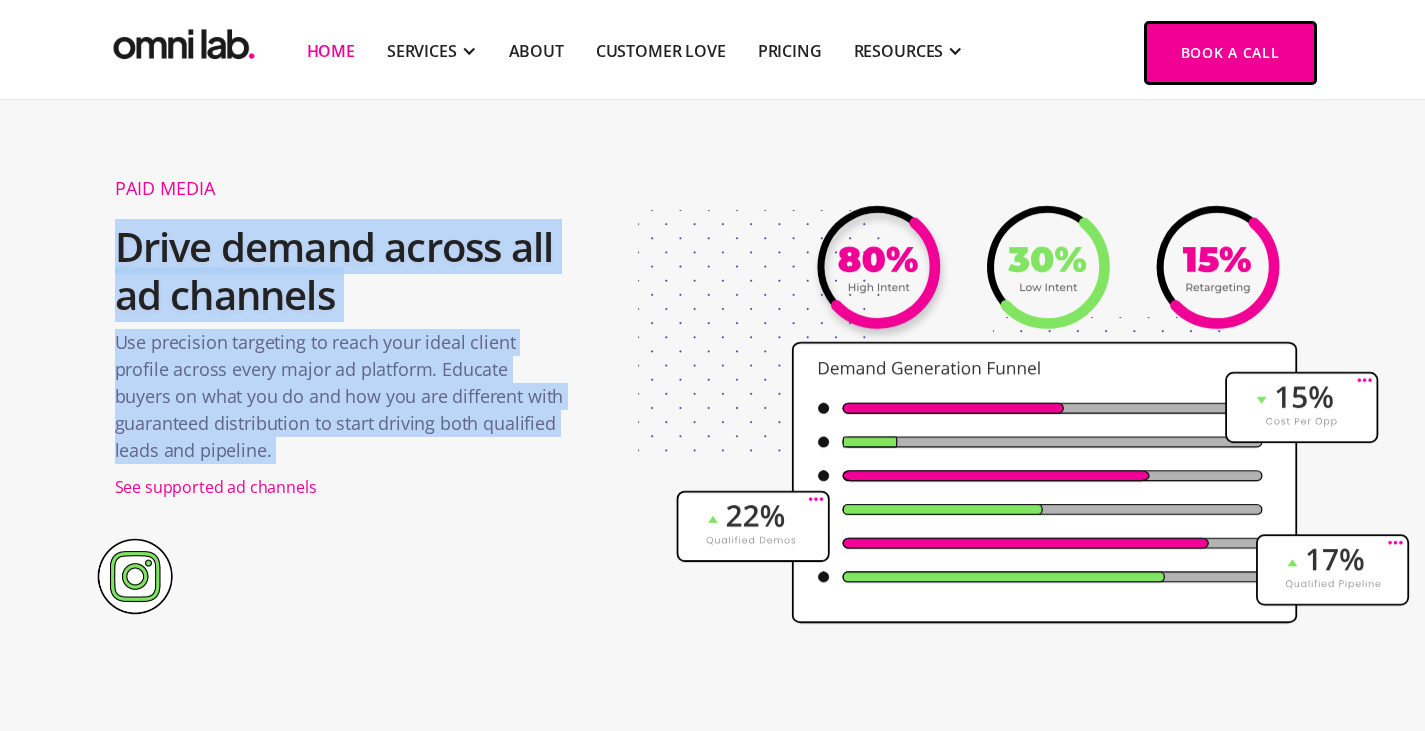 click on "Drive demand across all ad channels" at bounding box center [341, 271] 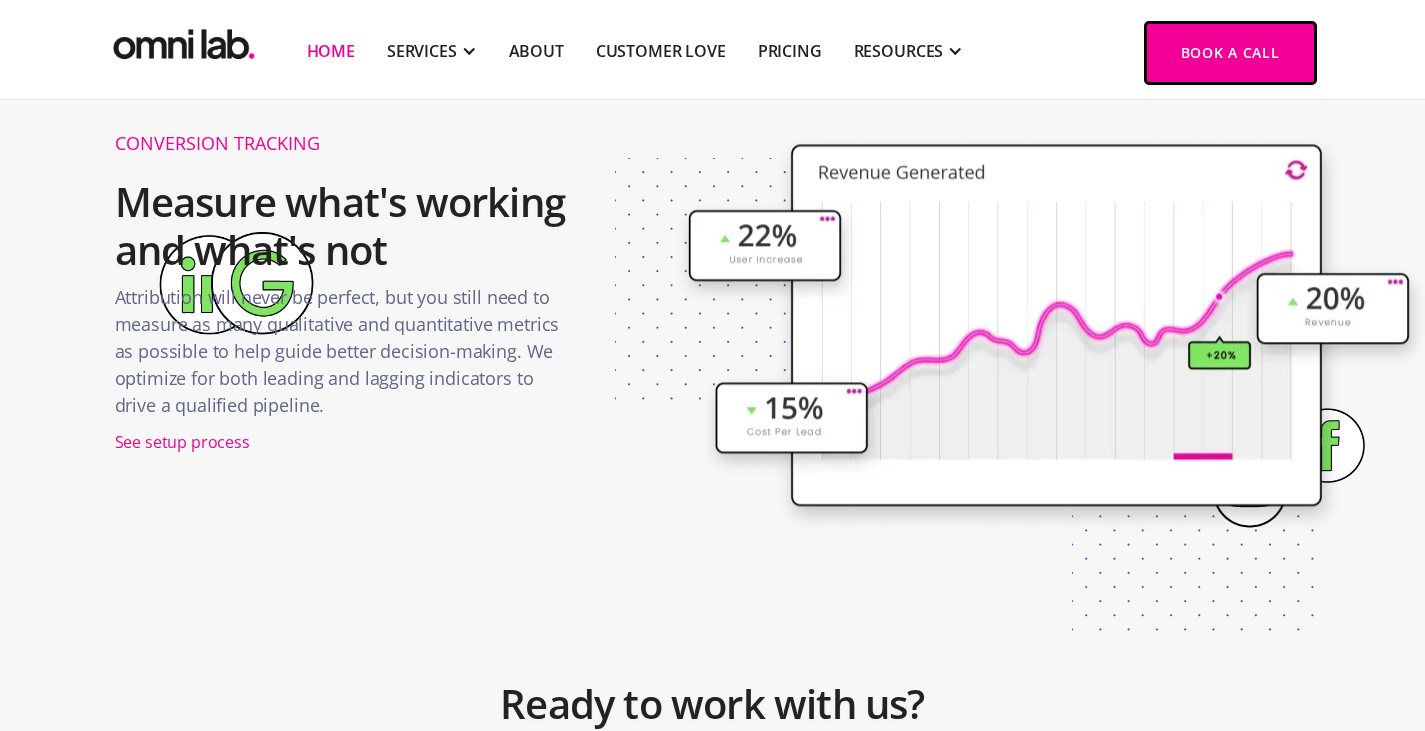 scroll, scrollTop: 3686, scrollLeft: 0, axis: vertical 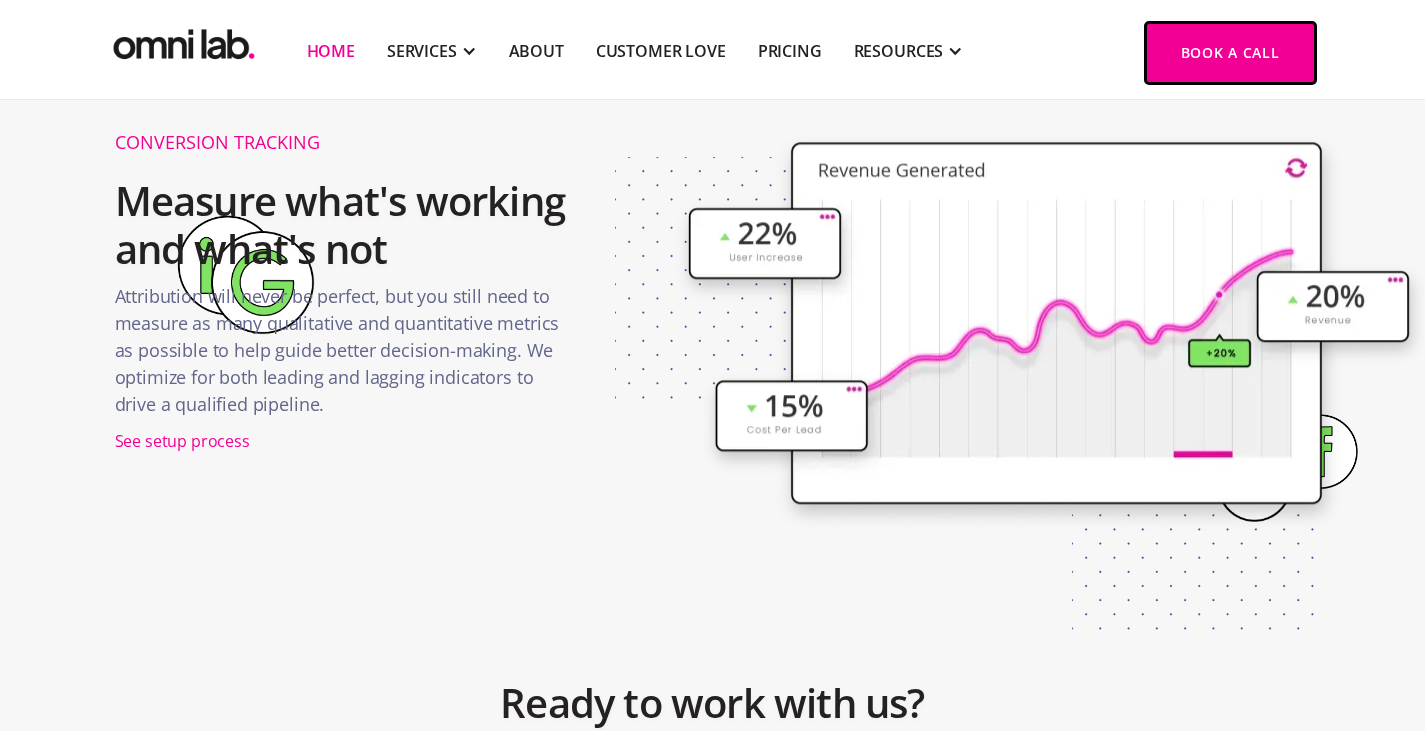 click on "Measure what's working and what's not" at bounding box center [341, 225] 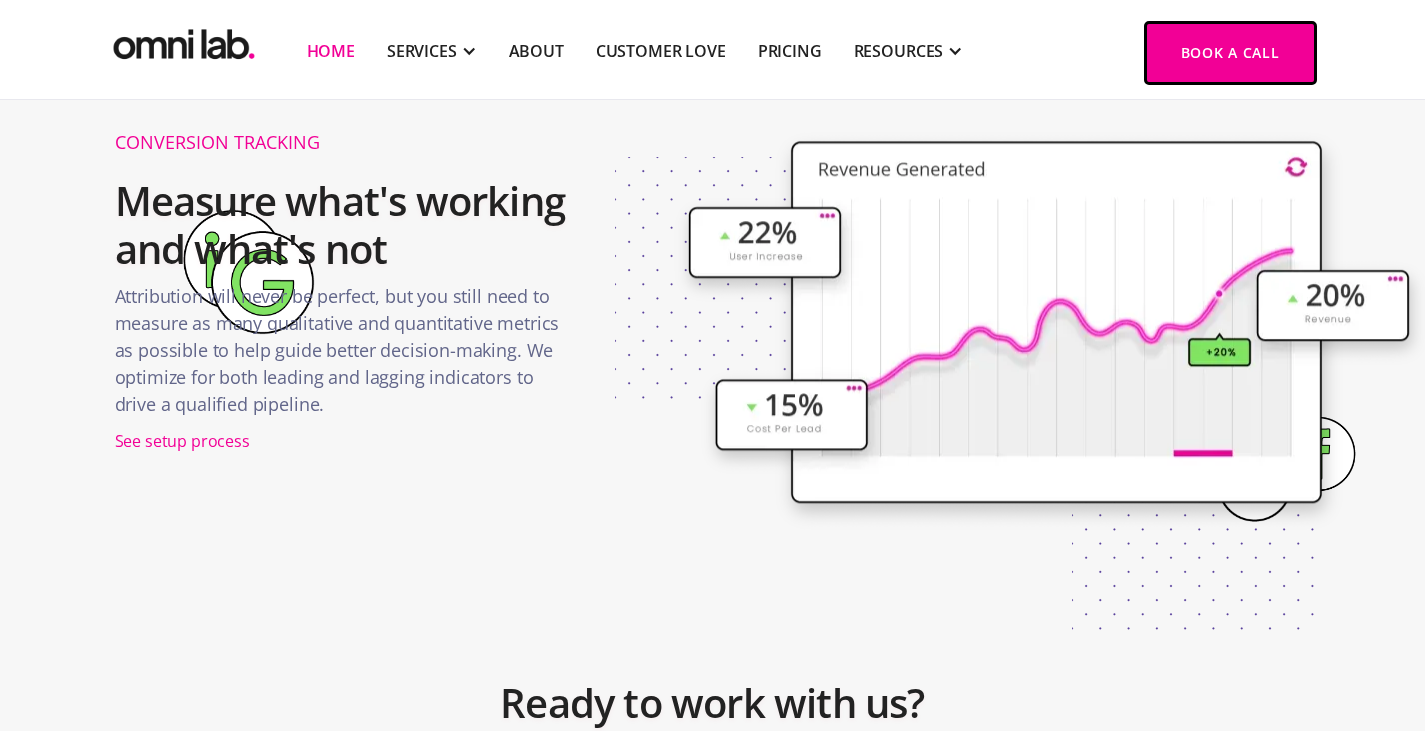 click on "Measure what's working and what's not" at bounding box center [341, 225] 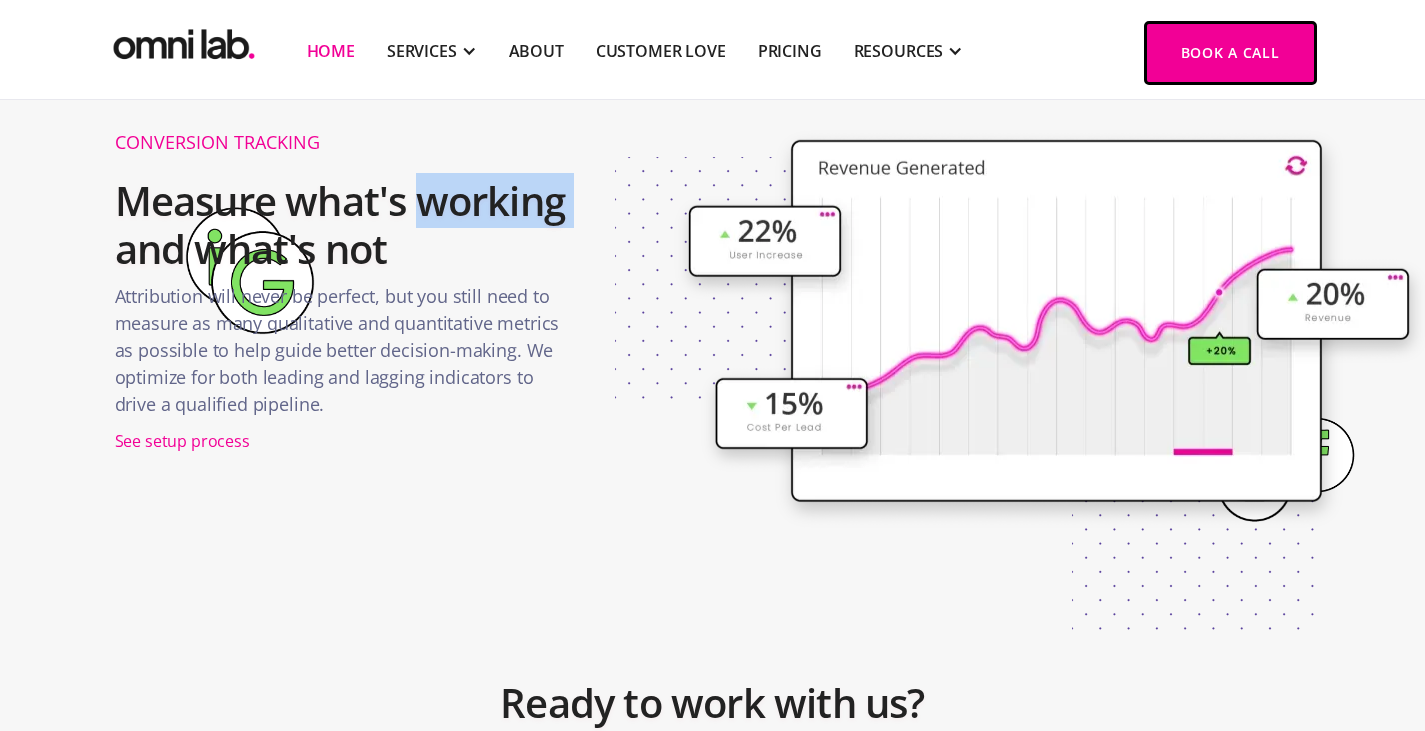 click on "Measure what's working and what's not" at bounding box center [341, 225] 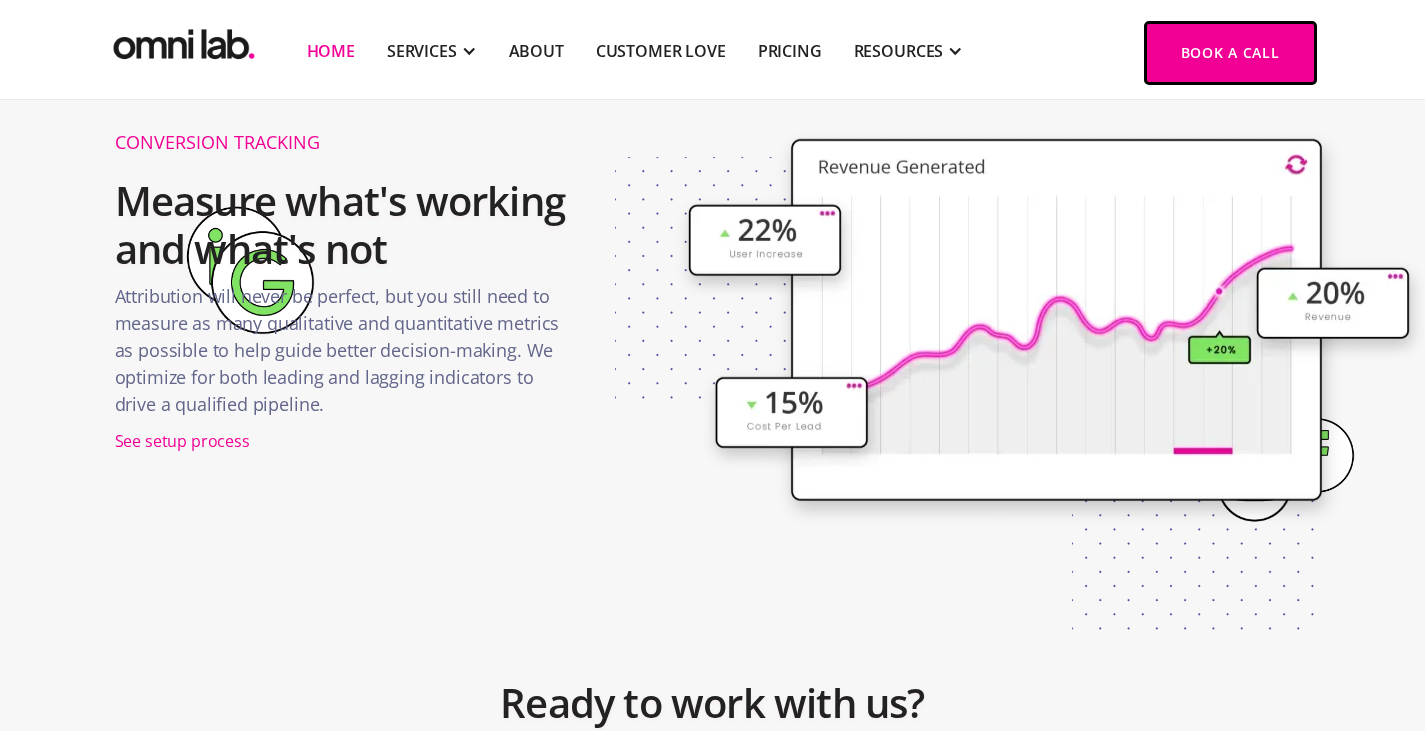 click on "Attribution will never be perfect, but you still need to measure as many qualitative and quantitative metrics as possible to help guide better decision-making. We optimize for both leading and lagging indicators to drive a qualified pipeline." at bounding box center [341, 355] 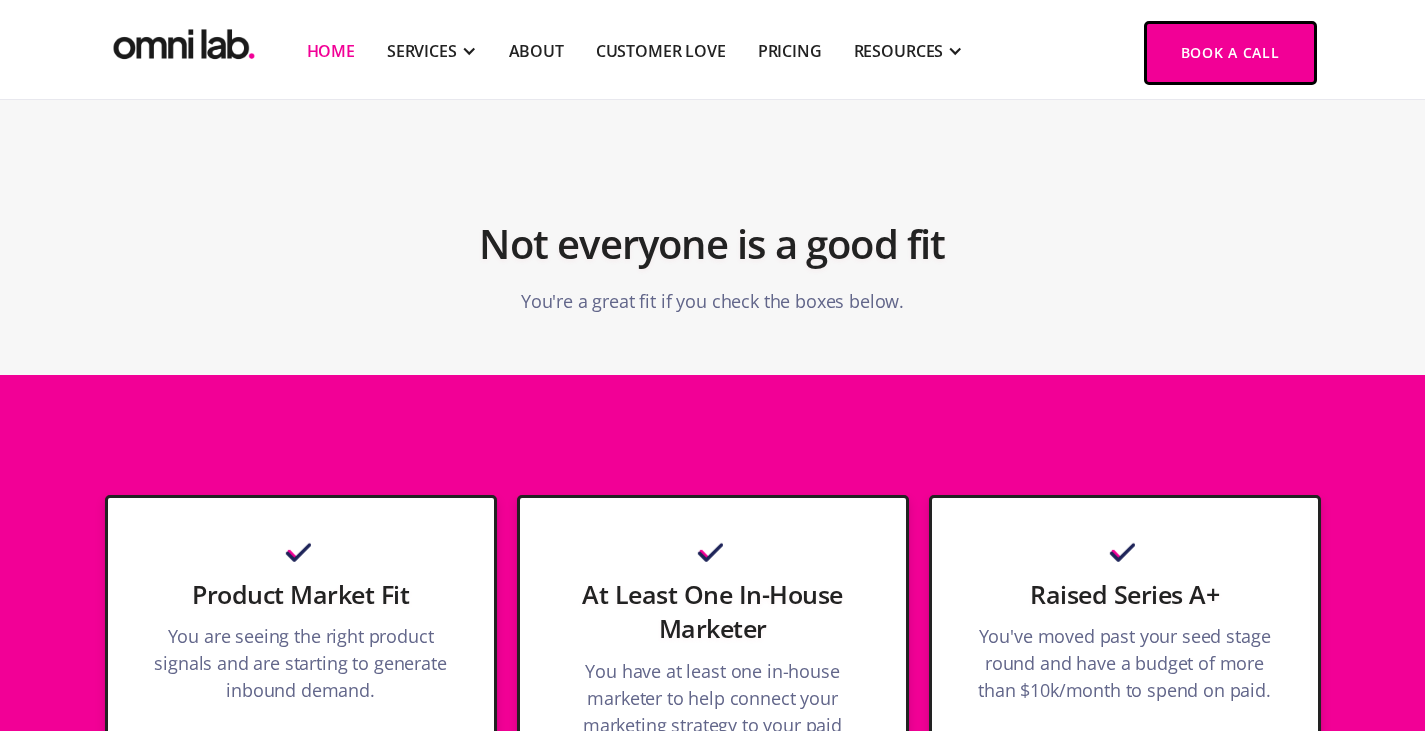 scroll, scrollTop: 5350, scrollLeft: 0, axis: vertical 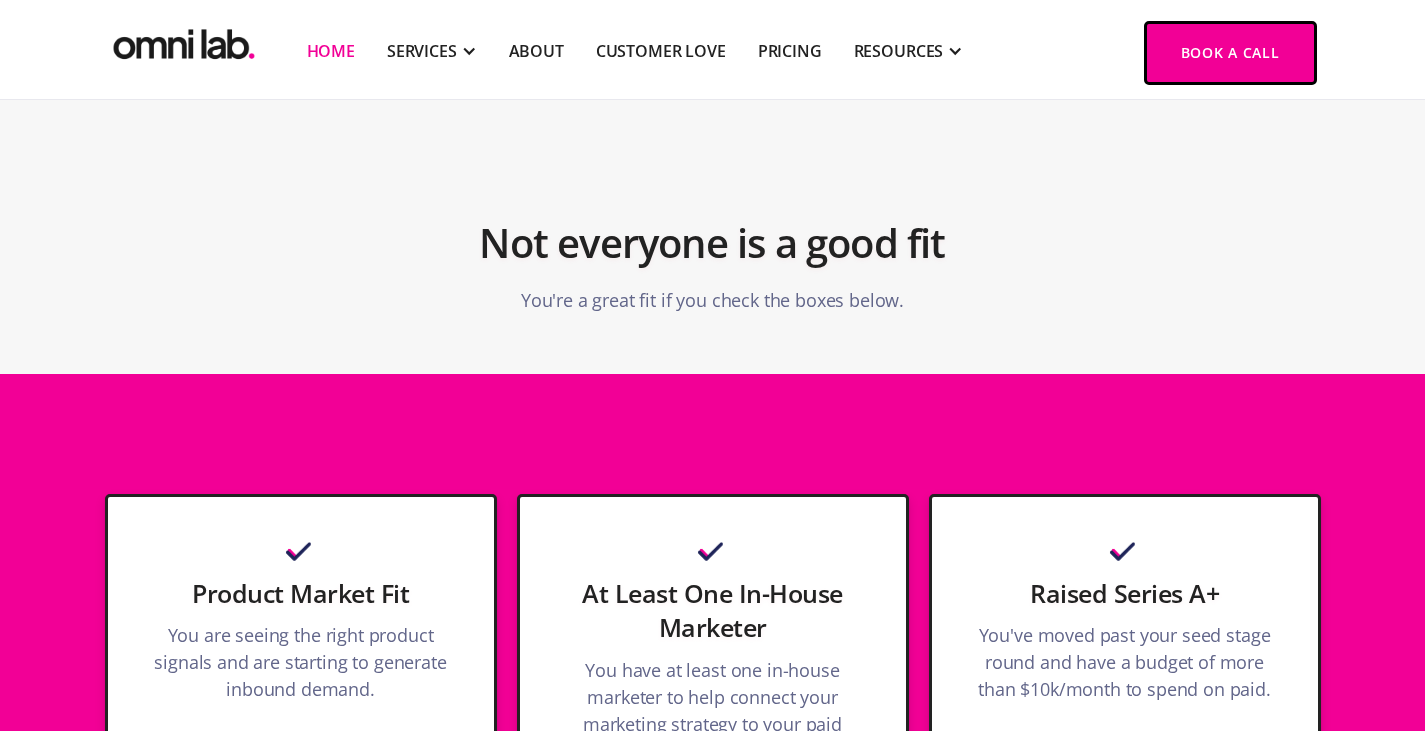 click on "You're a great fit if you check the boxes below." at bounding box center [713, 300] 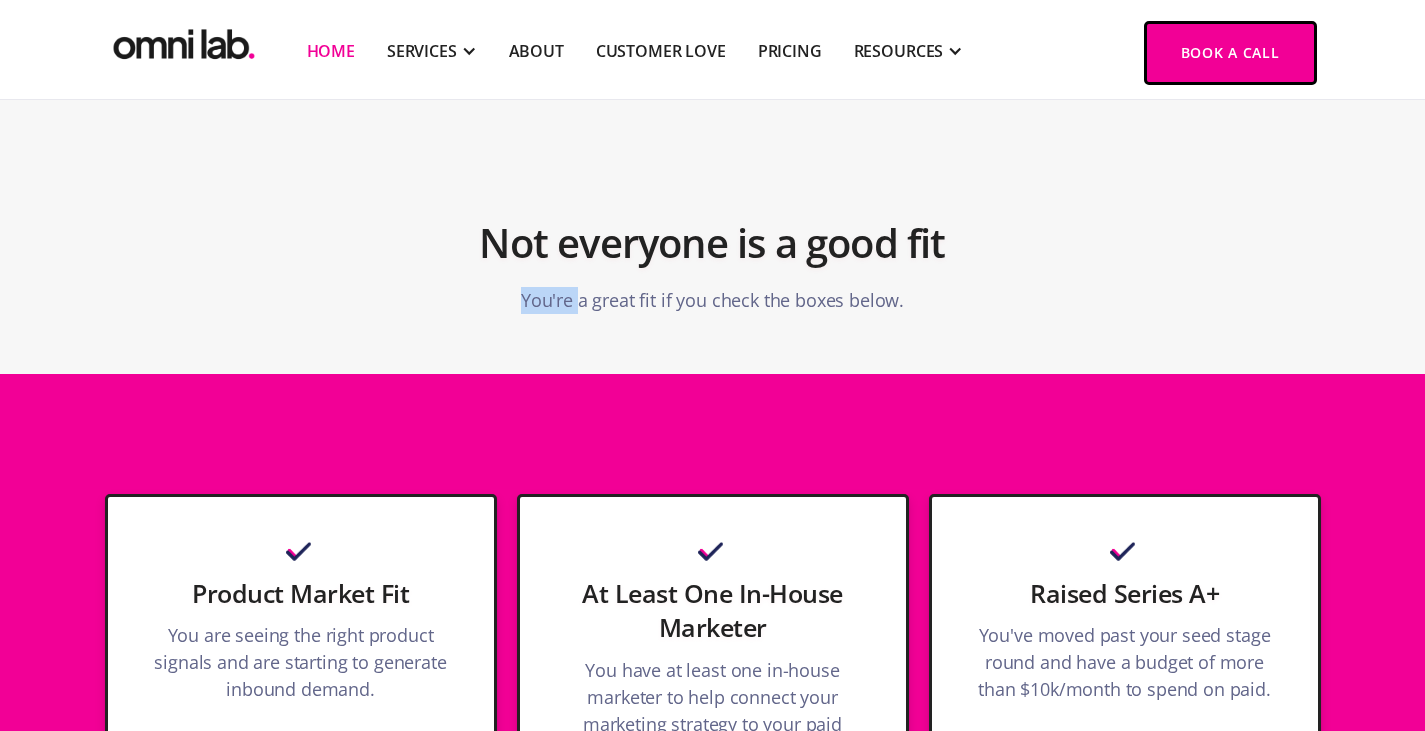 click on "You're a great fit if you check the boxes below." at bounding box center [713, 300] 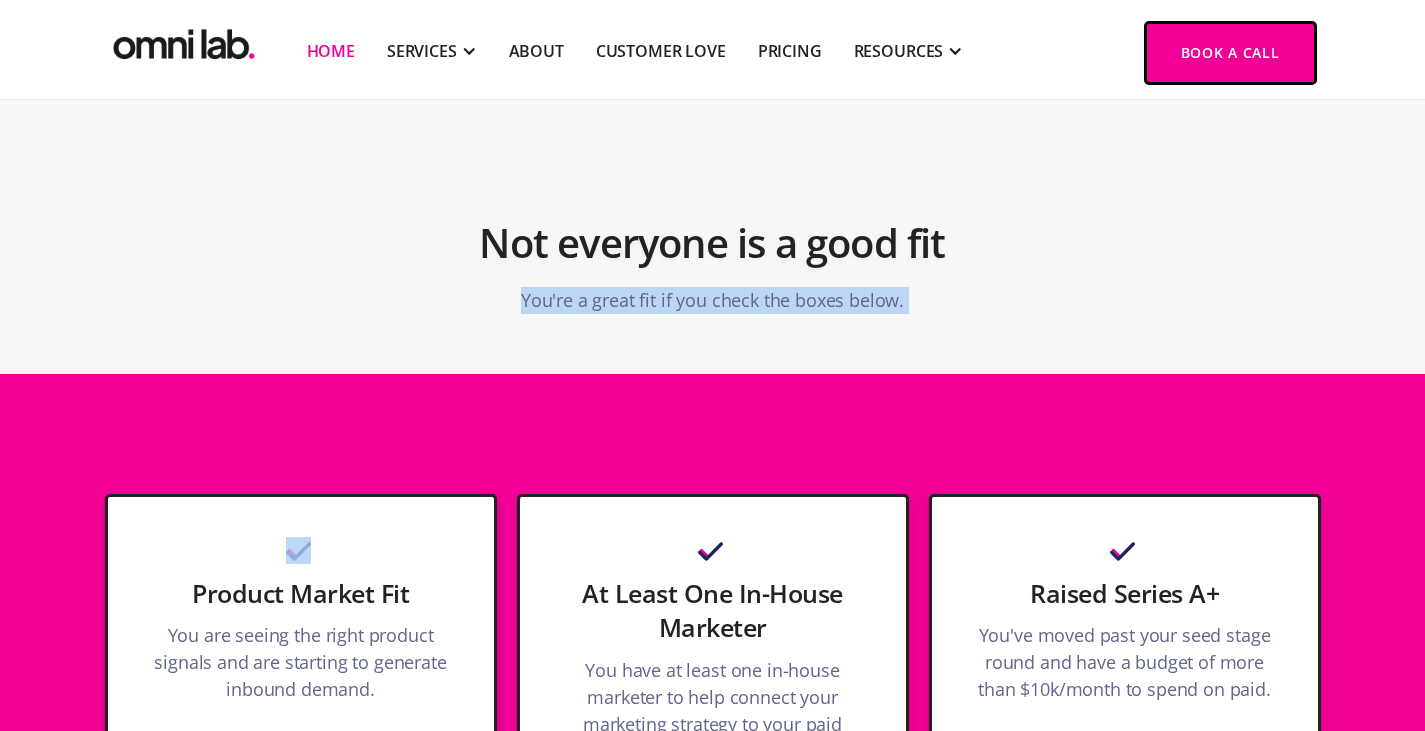 drag, startPoint x: 569, startPoint y: 214, endPoint x: 565, endPoint y: 197, distance: 17.464249 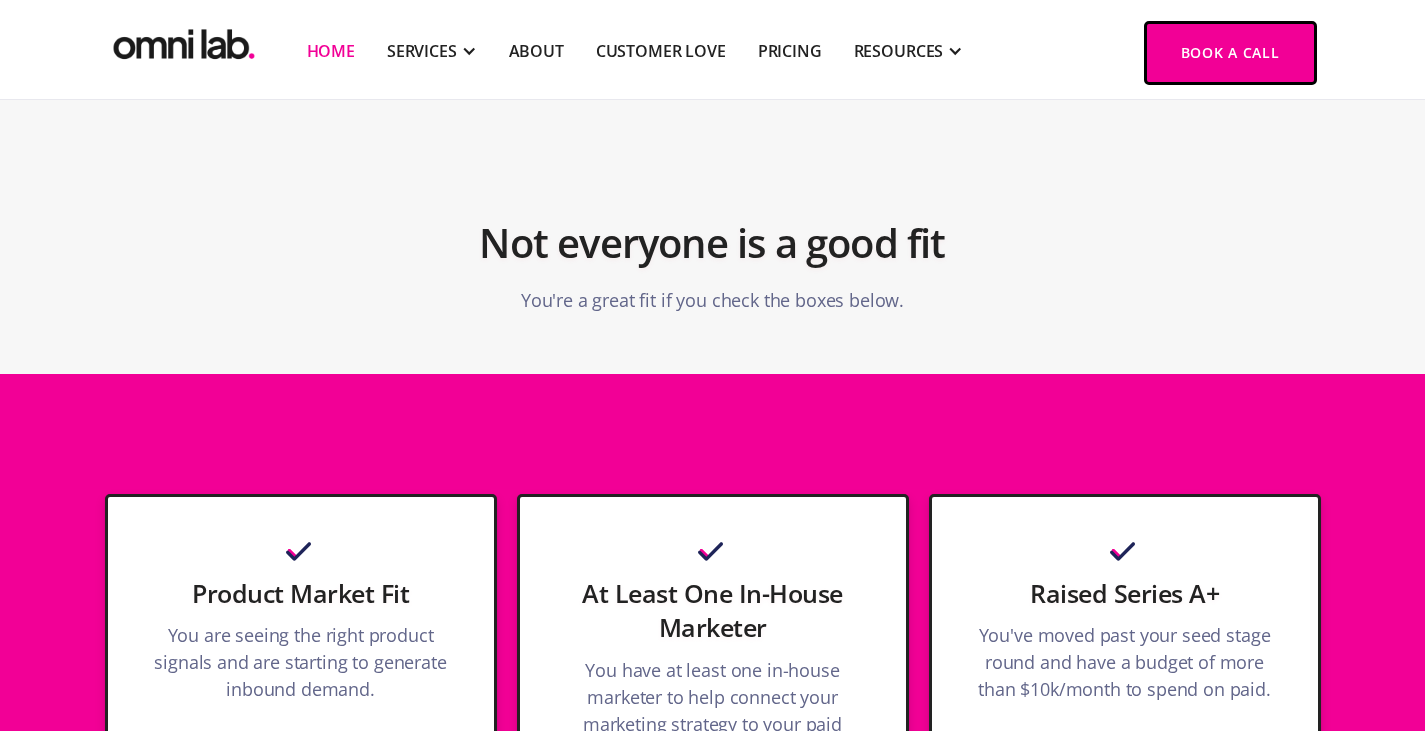 click on "Not everyone is a good fit" at bounding box center (713, 243) 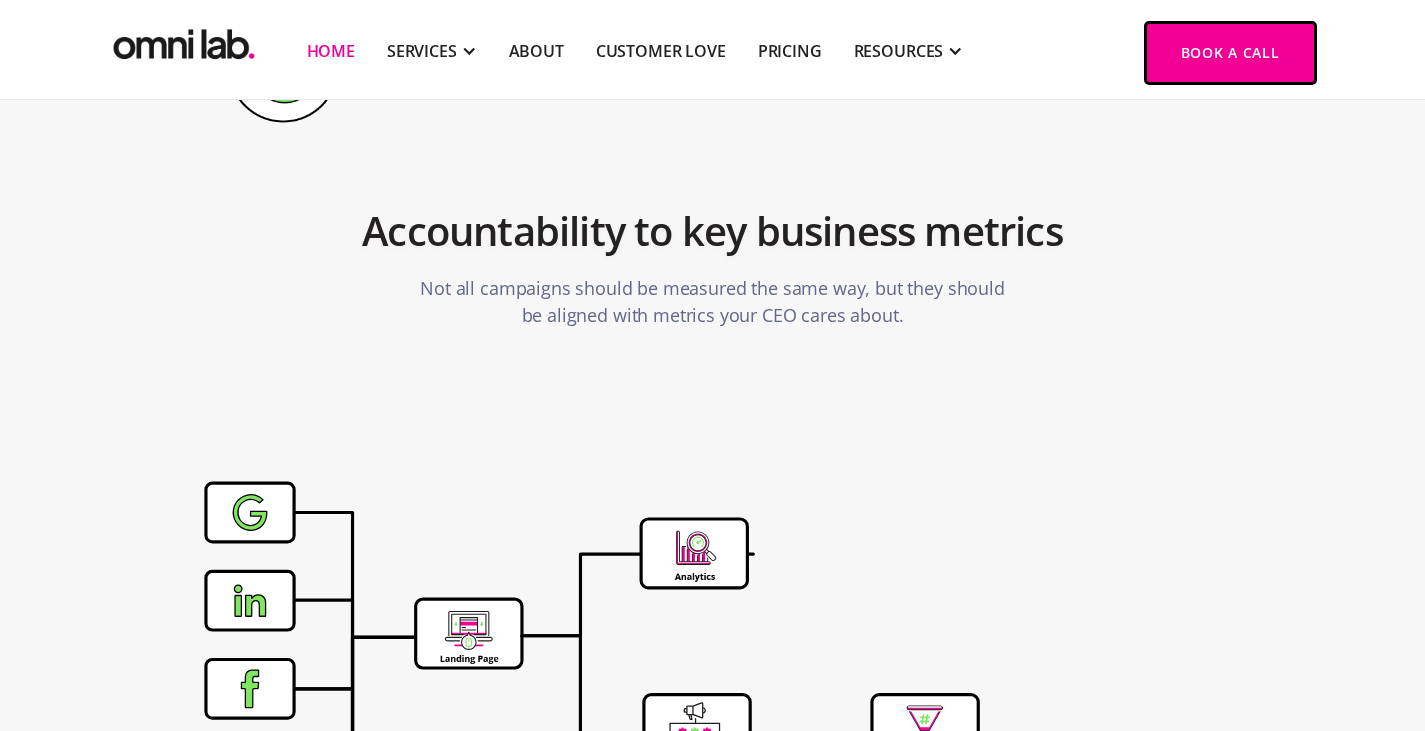 scroll, scrollTop: 6180, scrollLeft: 0, axis: vertical 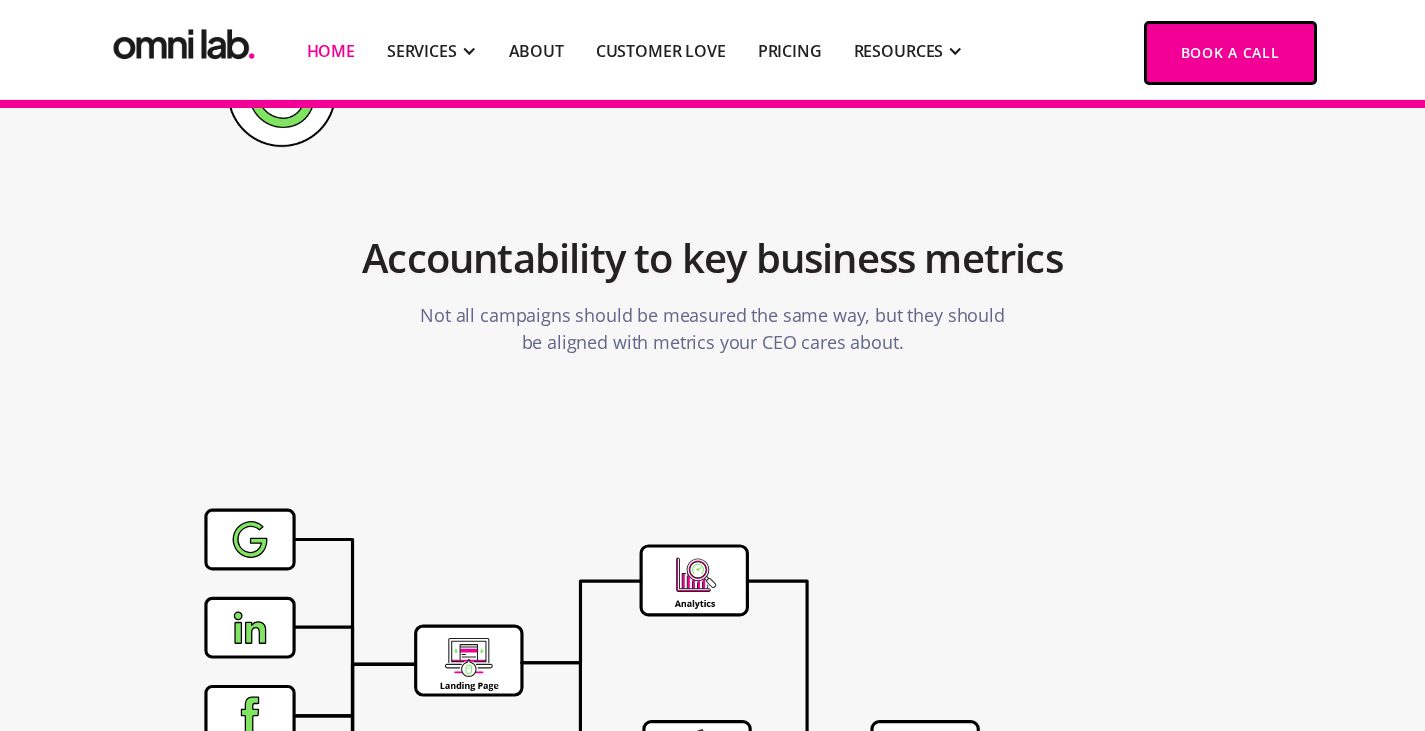 click on "Accountability to key business metrics Not all campaigns should be measured the same way, but they should be aligned with metrics your CEO cares about." at bounding box center [712, 262] 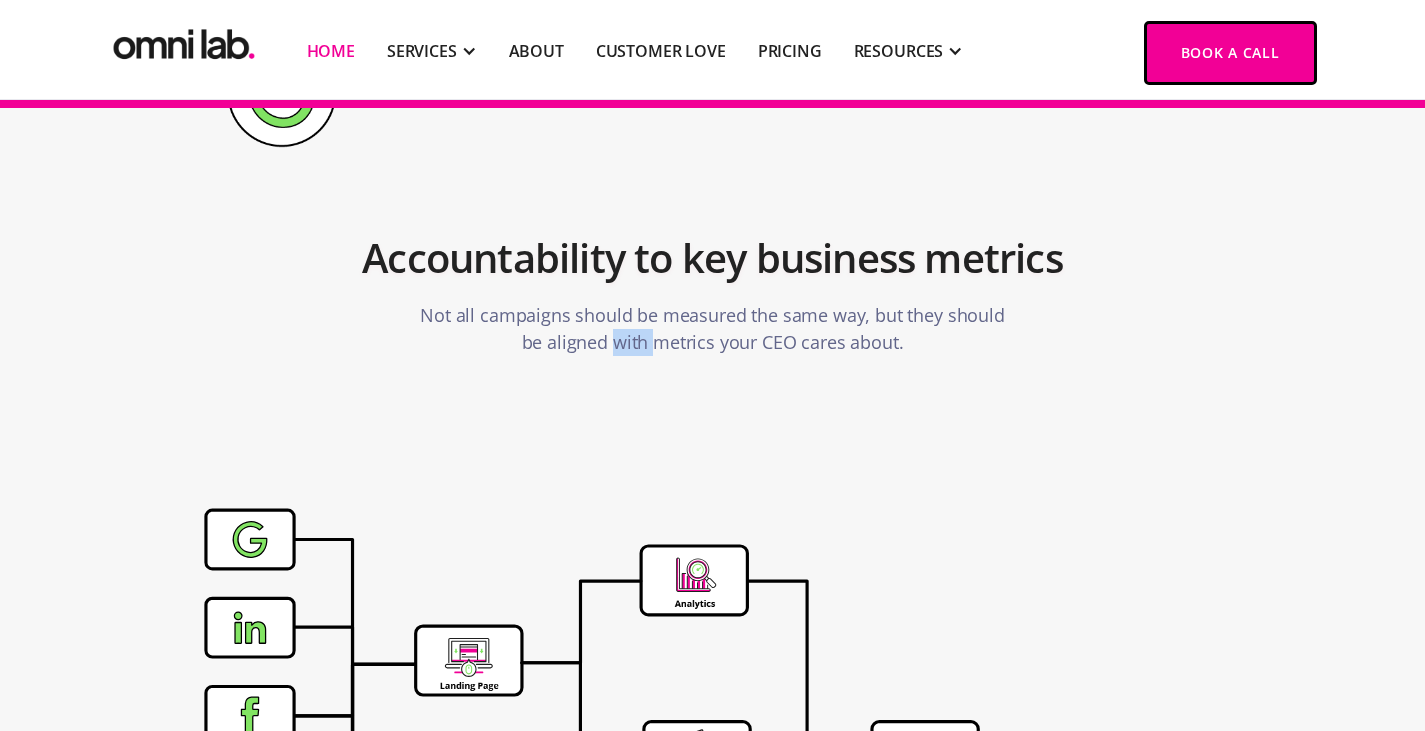 click on "Not all campaigns should be measured the same way, but they should be aligned with metrics your CEO cares about." at bounding box center [713, 329] 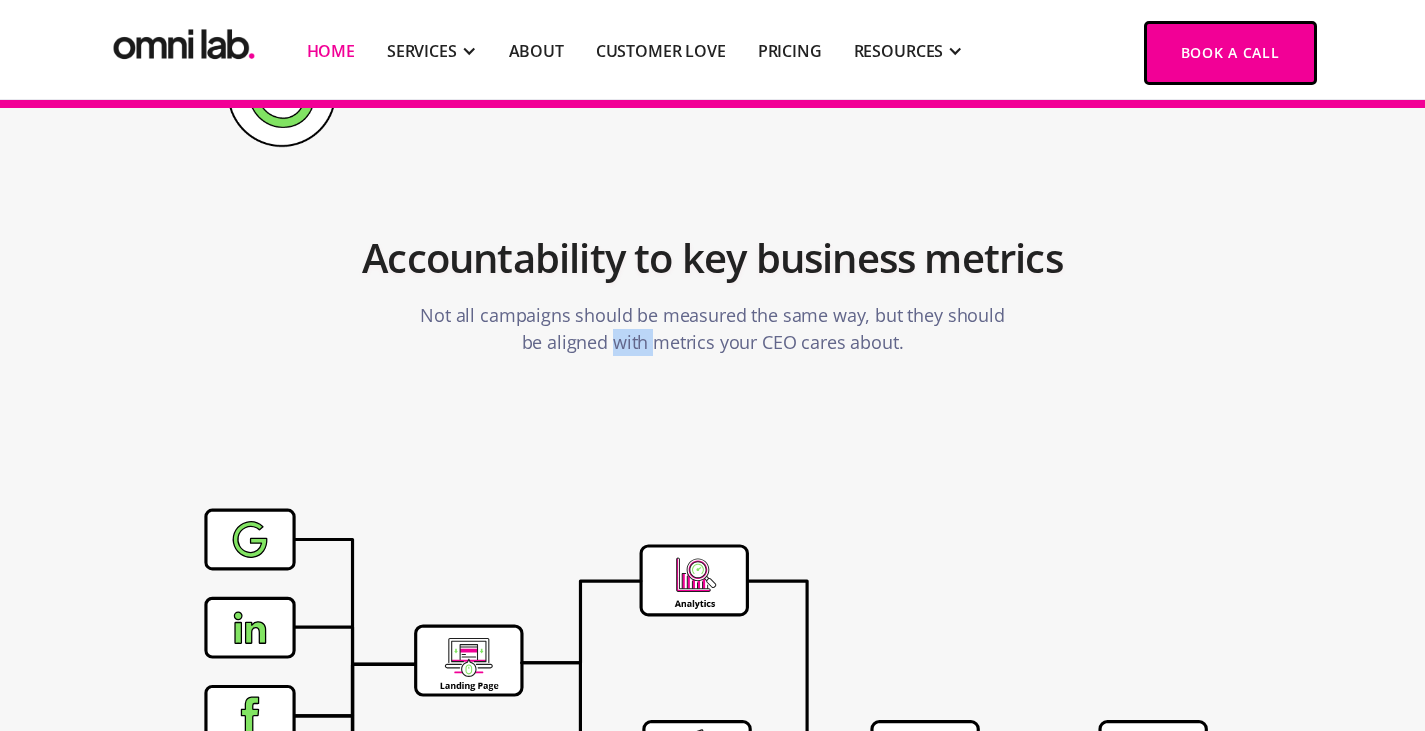 click on "Not all campaigns should be measured the same way, but they should be aligned with metrics your CEO cares about." at bounding box center [713, 329] 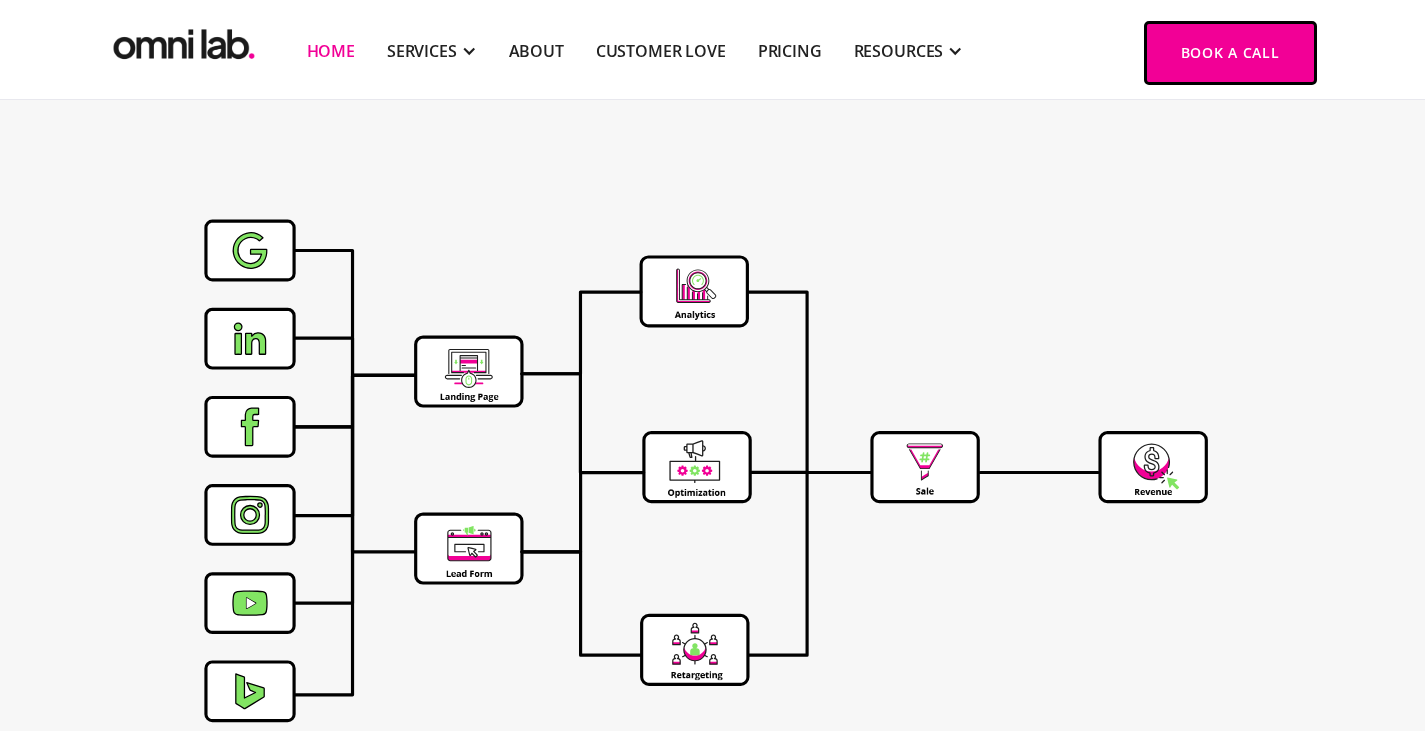 click 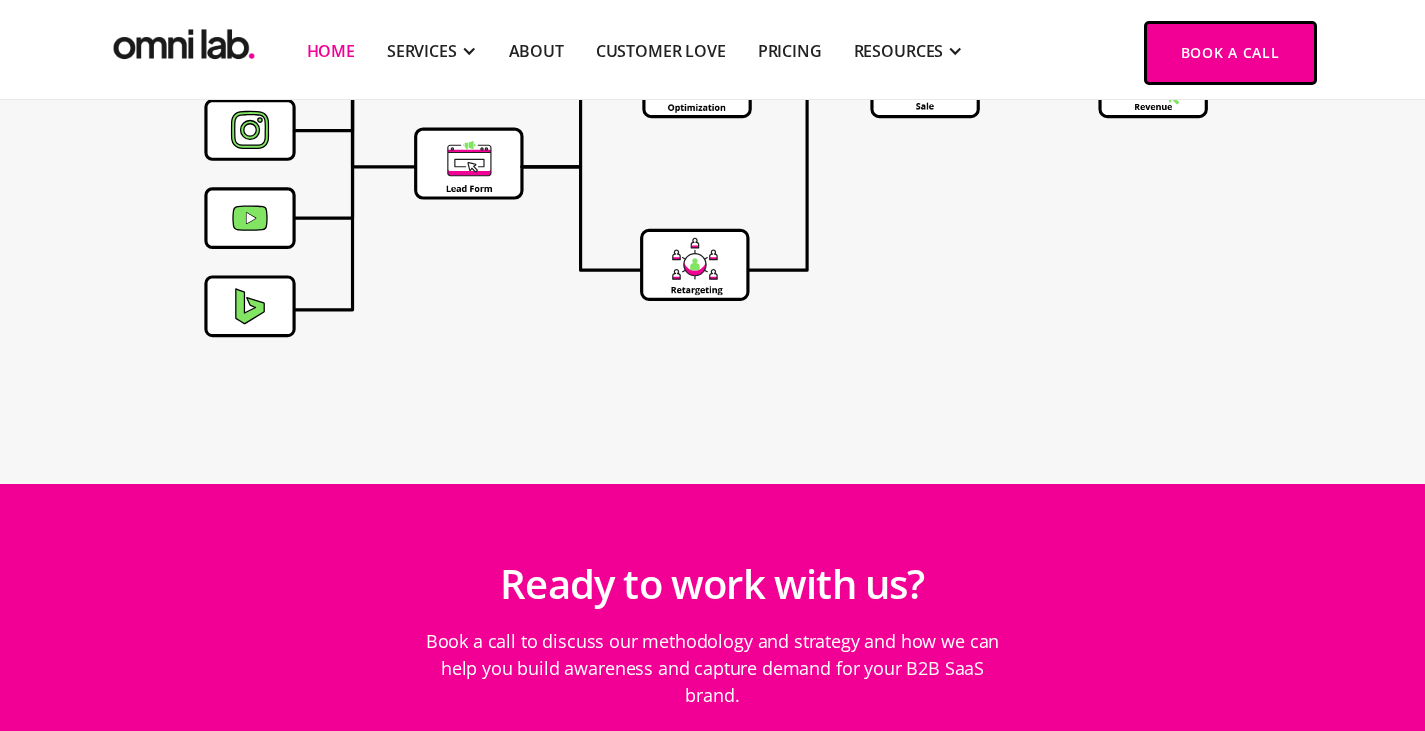 scroll, scrollTop: 6887, scrollLeft: 0, axis: vertical 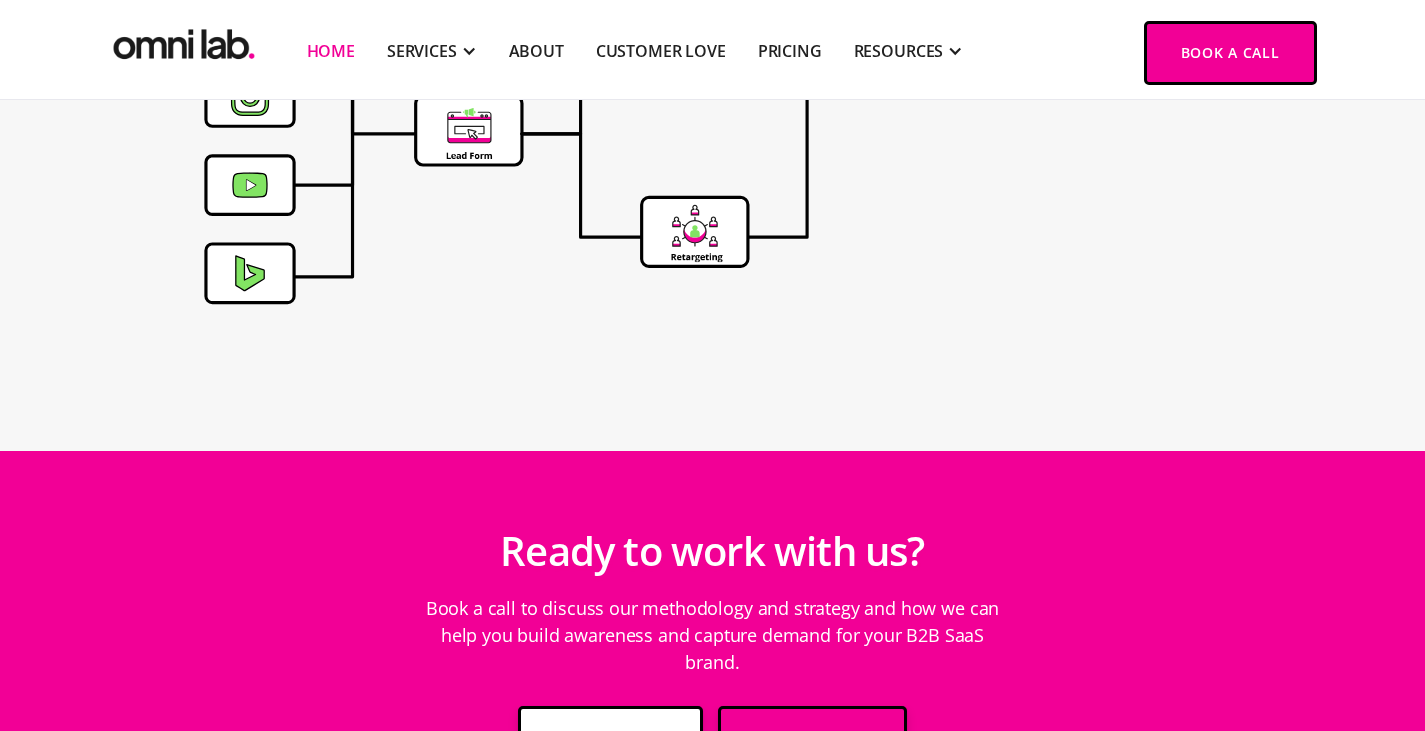 click on "Ready to work with us?" at bounding box center [712, 551] 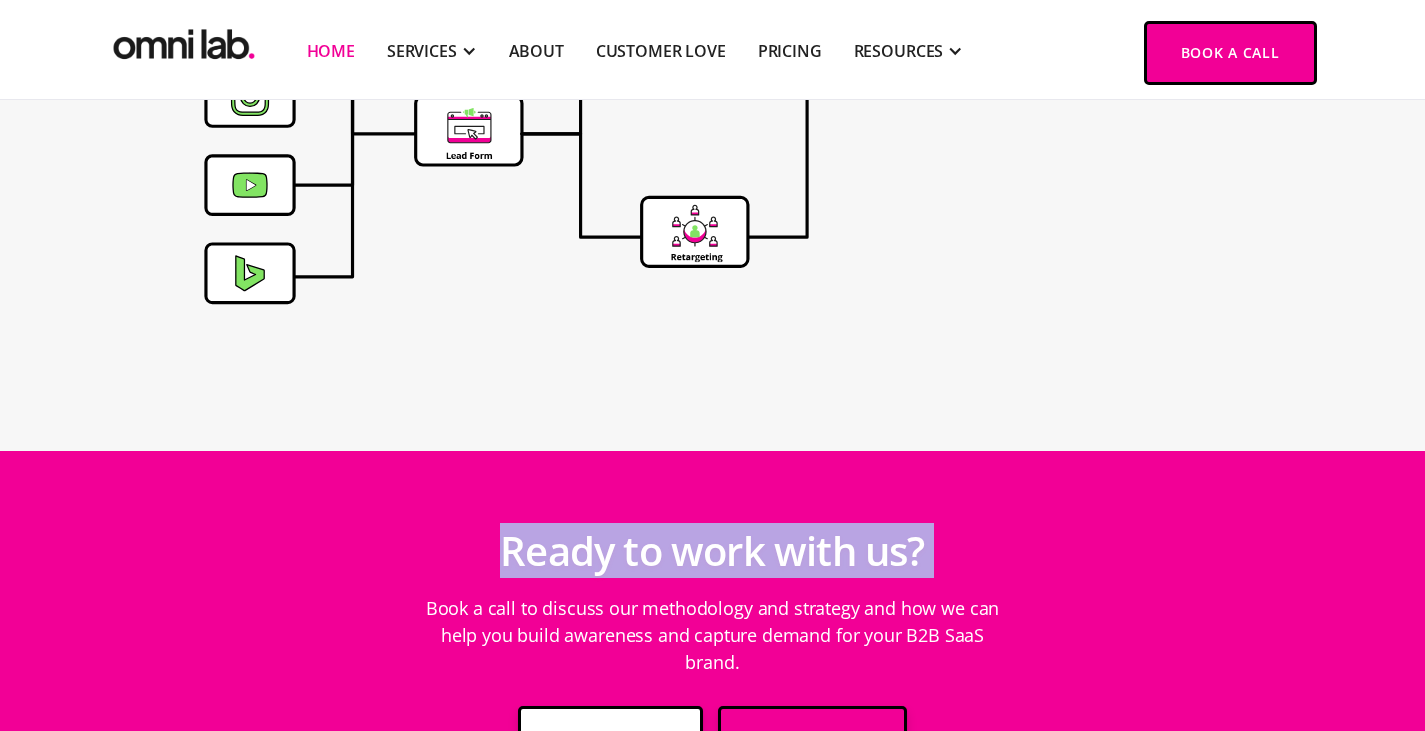 drag, startPoint x: 713, startPoint y: 465, endPoint x: 657, endPoint y: 403, distance: 83.546394 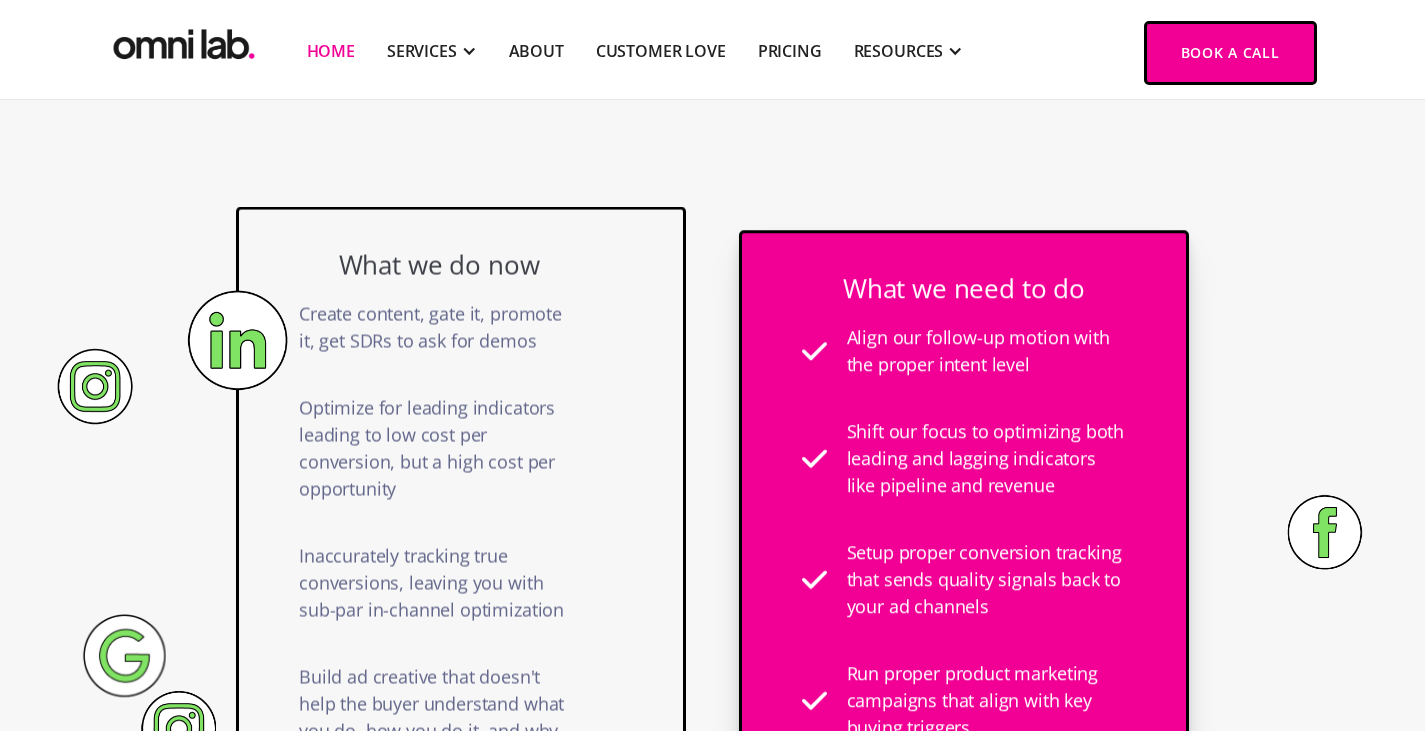 scroll, scrollTop: 1282, scrollLeft: 0, axis: vertical 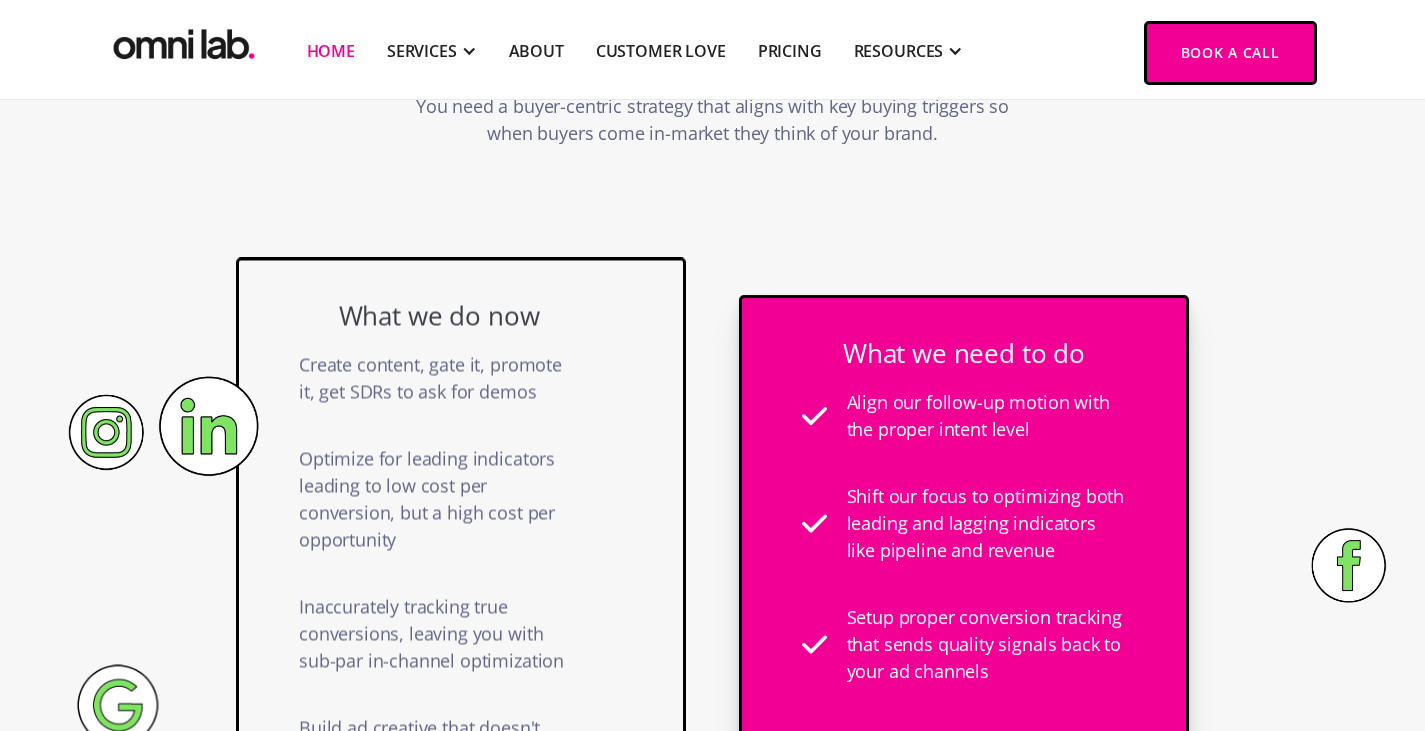 click on "Create content, gate it, promote it, get SDRs to ask for demos" at bounding box center (439, 378) 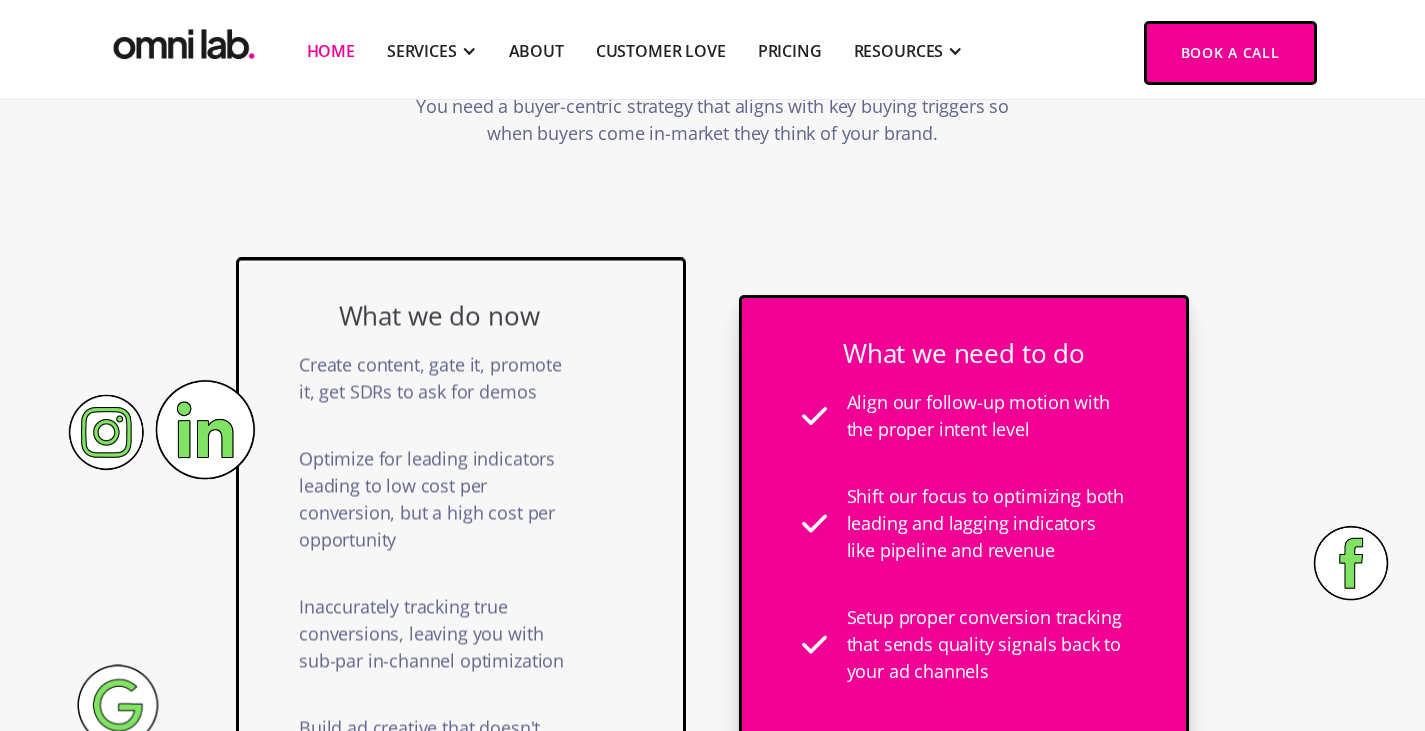 click on "Create content, gate it, promote it, get SDRs to ask for demos" at bounding box center (439, 378) 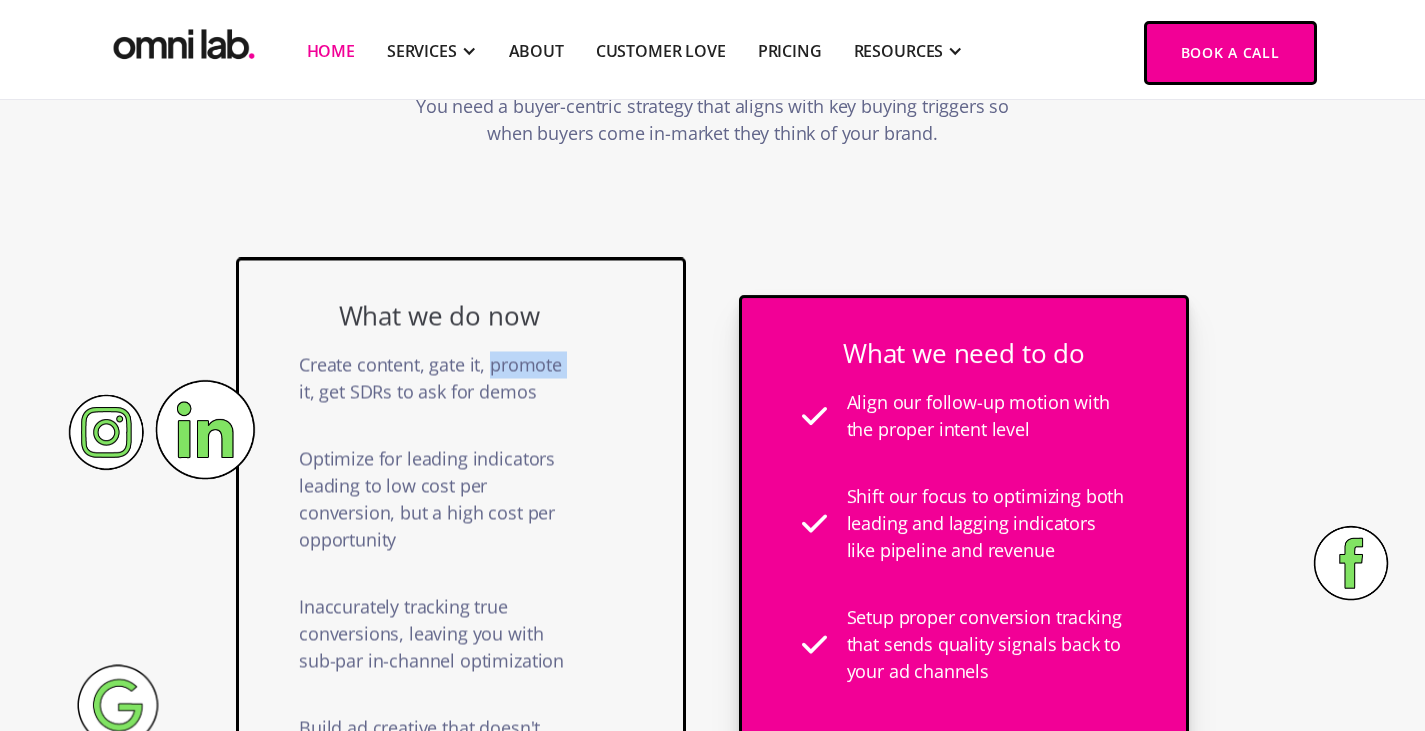 click on "Create content, gate it, promote it, get SDRs to ask for demos" at bounding box center [439, 378] 